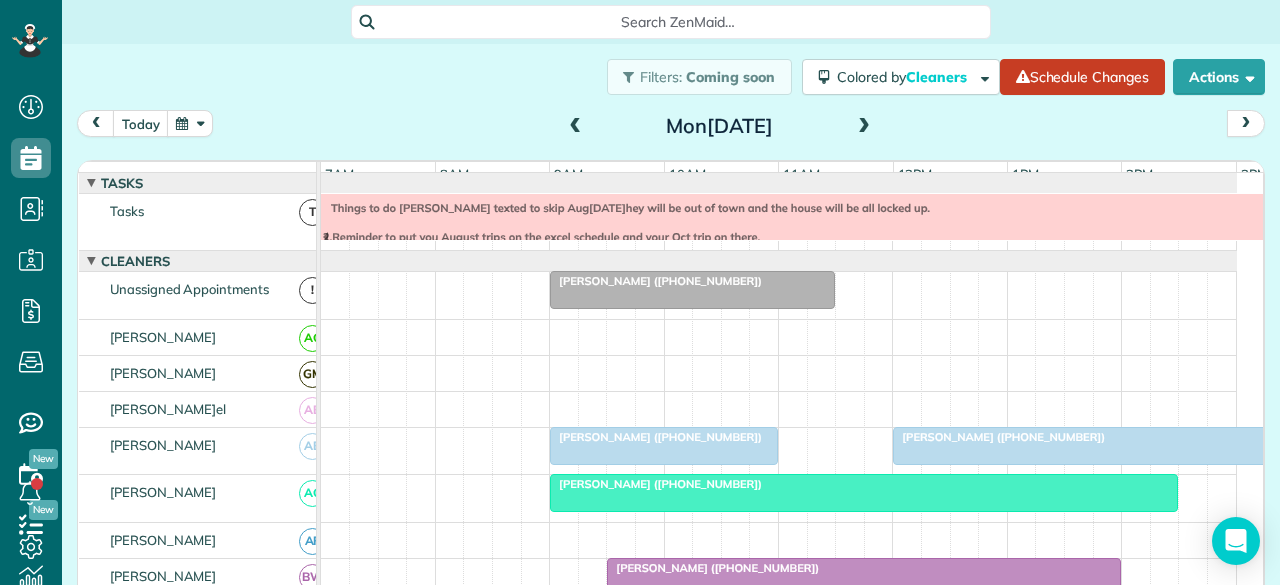 scroll, scrollTop: 0, scrollLeft: 0, axis: both 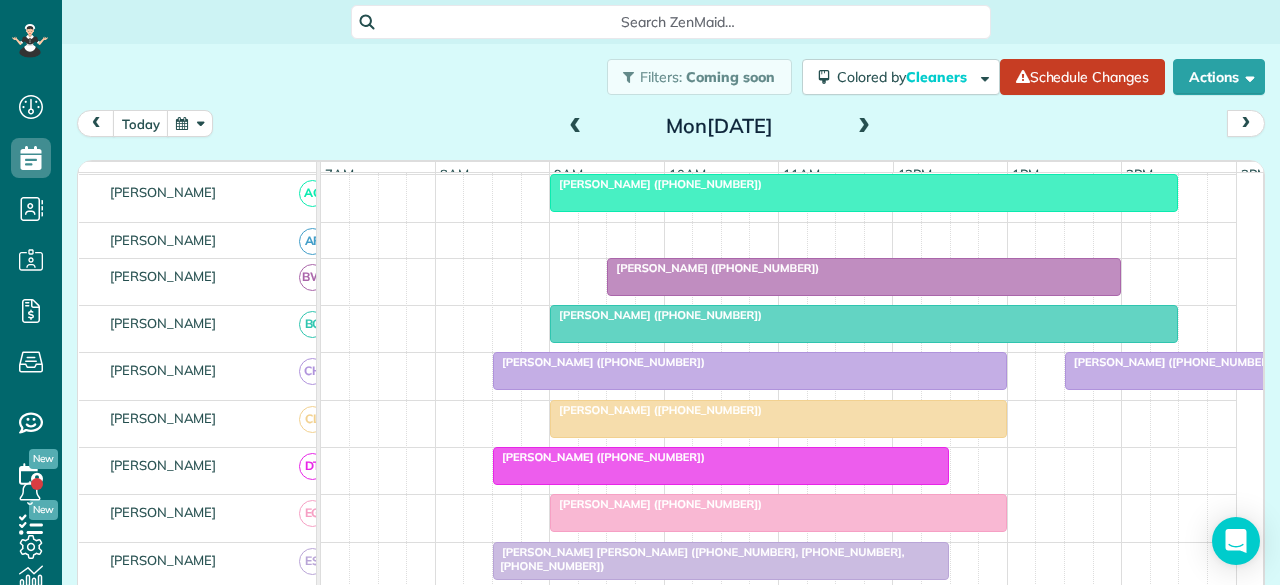click at bounding box center [864, 277] 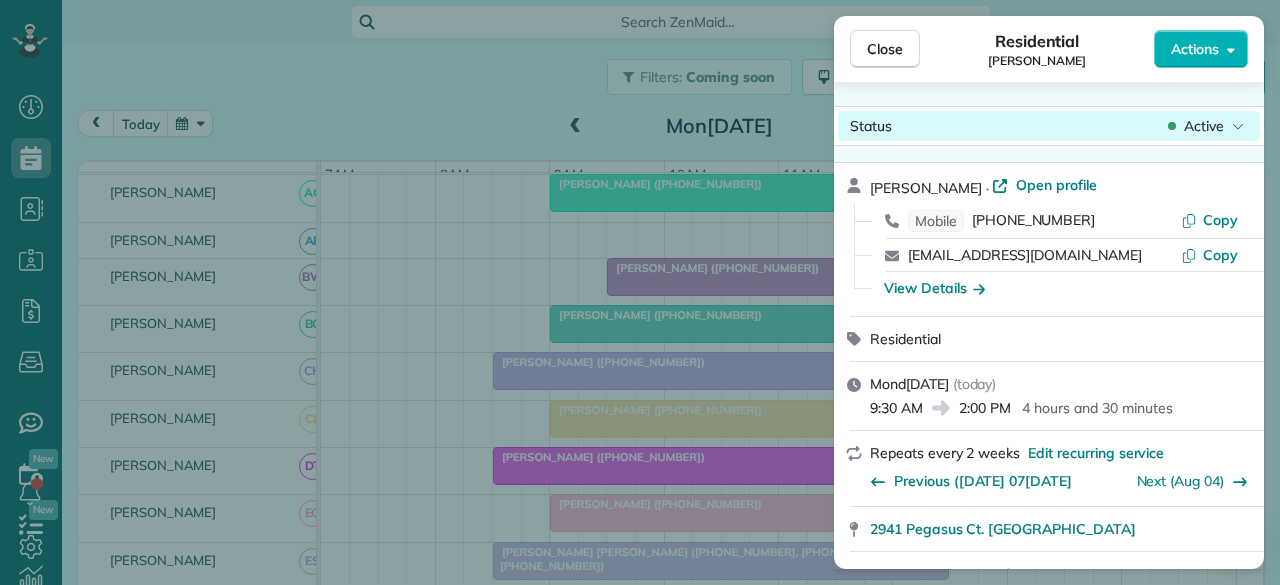 click on "Active" at bounding box center [1204, 126] 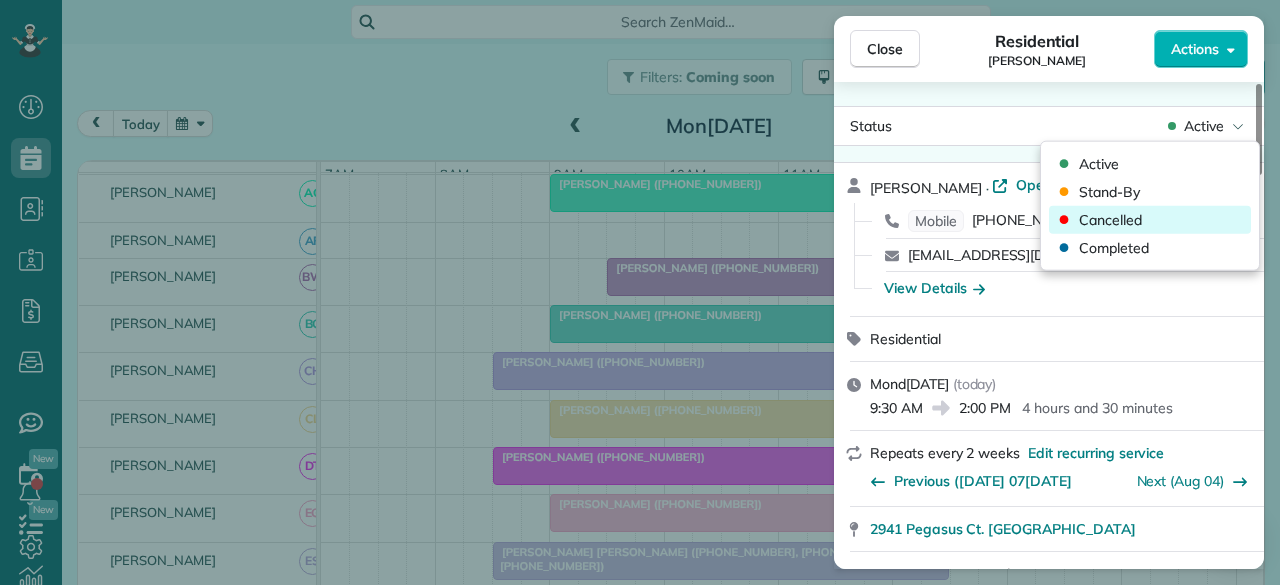 click on "Cancelled" at bounding box center (1110, 220) 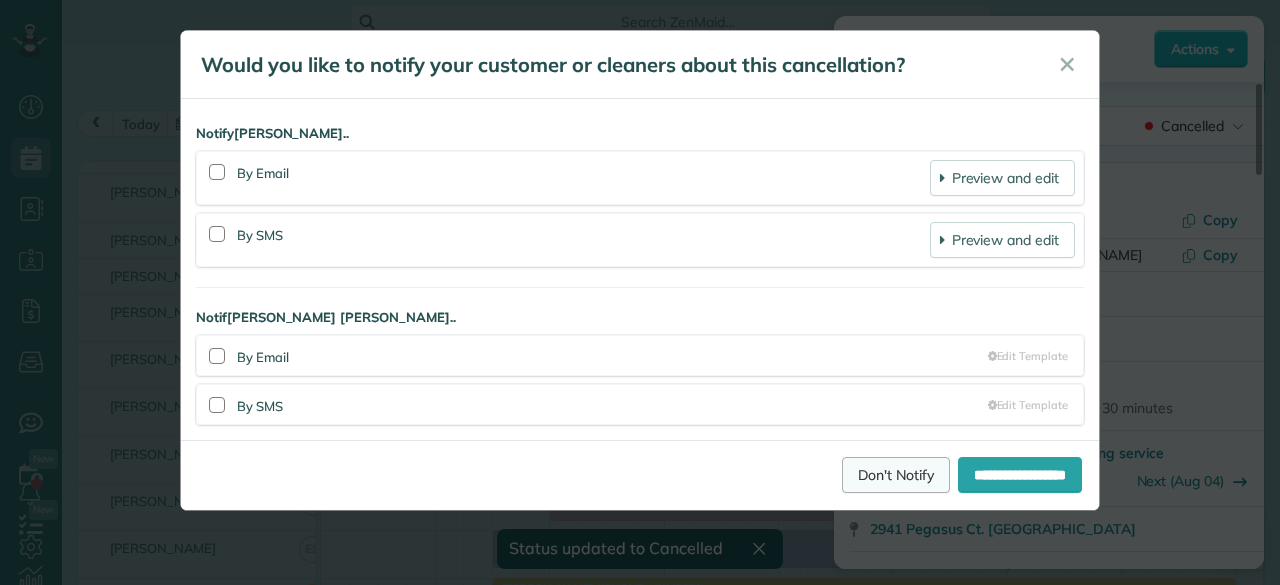 click on "Don't Notify" at bounding box center [896, 475] 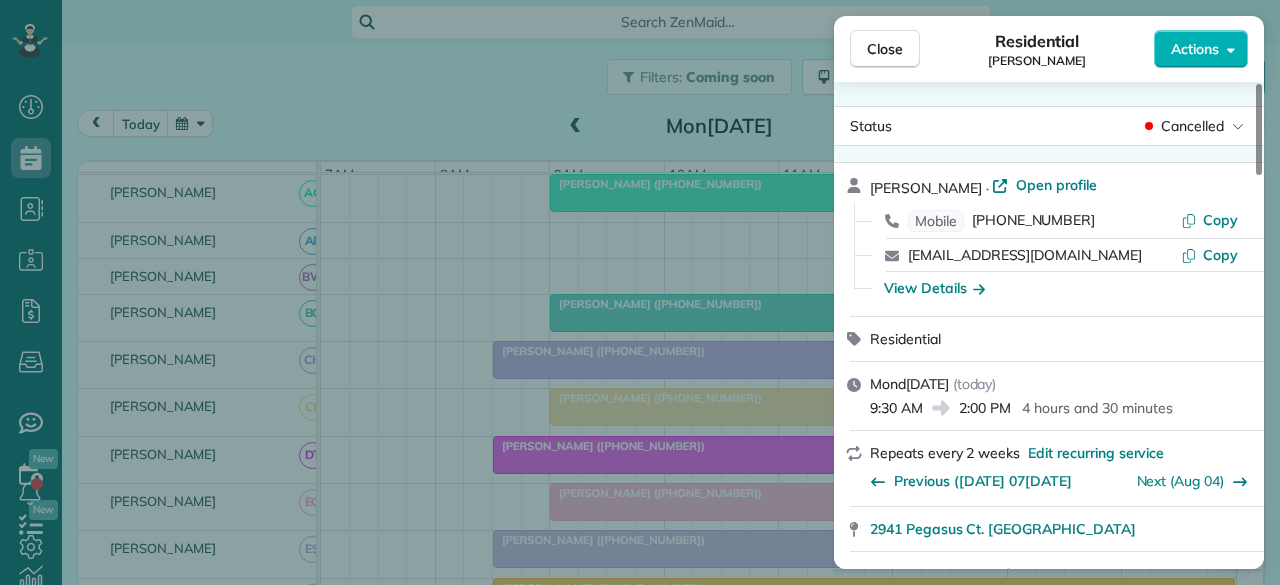 drag, startPoint x: 883, startPoint y: 45, endPoint x: 580, endPoint y: 271, distance: 378.0013 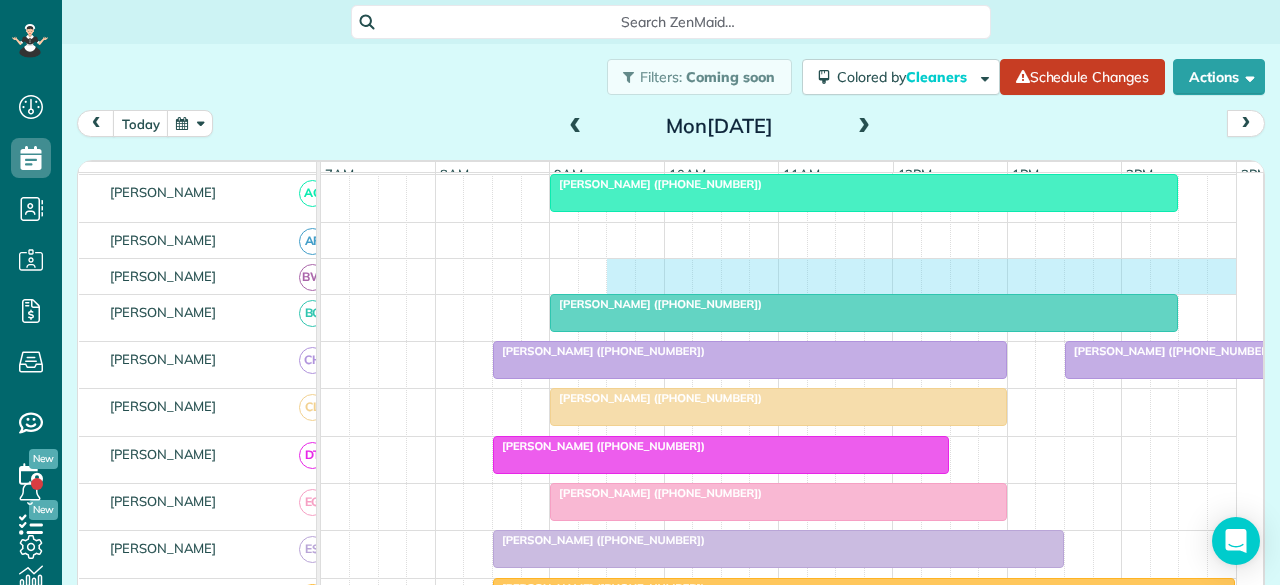 drag, startPoint x: 608, startPoint y: 282, endPoint x: 1214, endPoint y: 283, distance: 606.00085 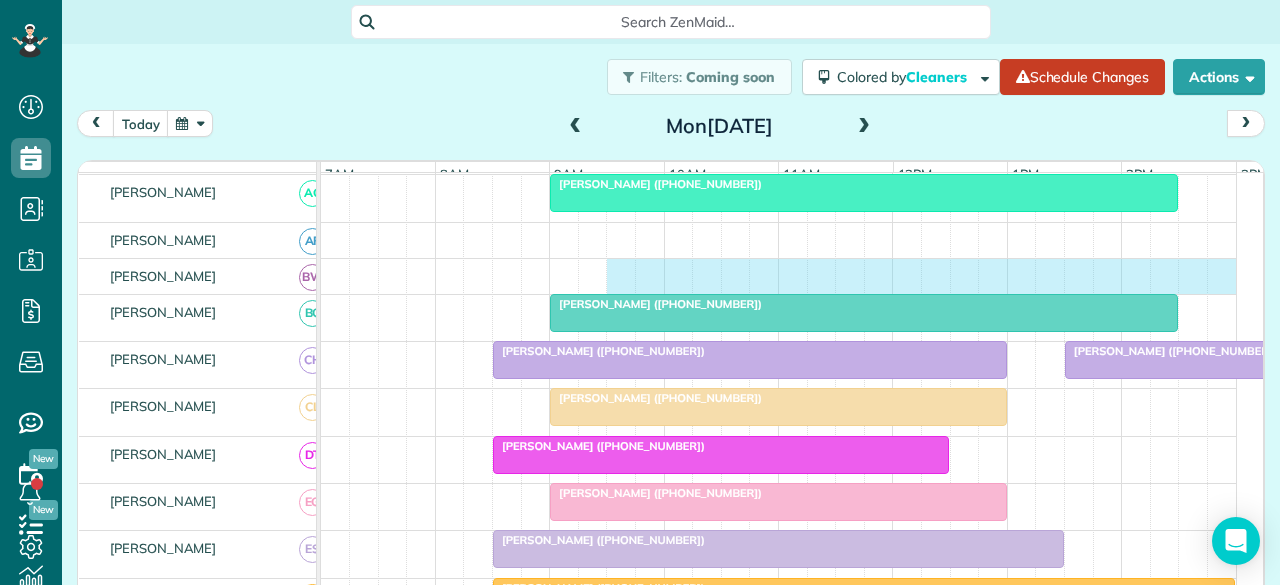 click at bounding box center (779, 276) 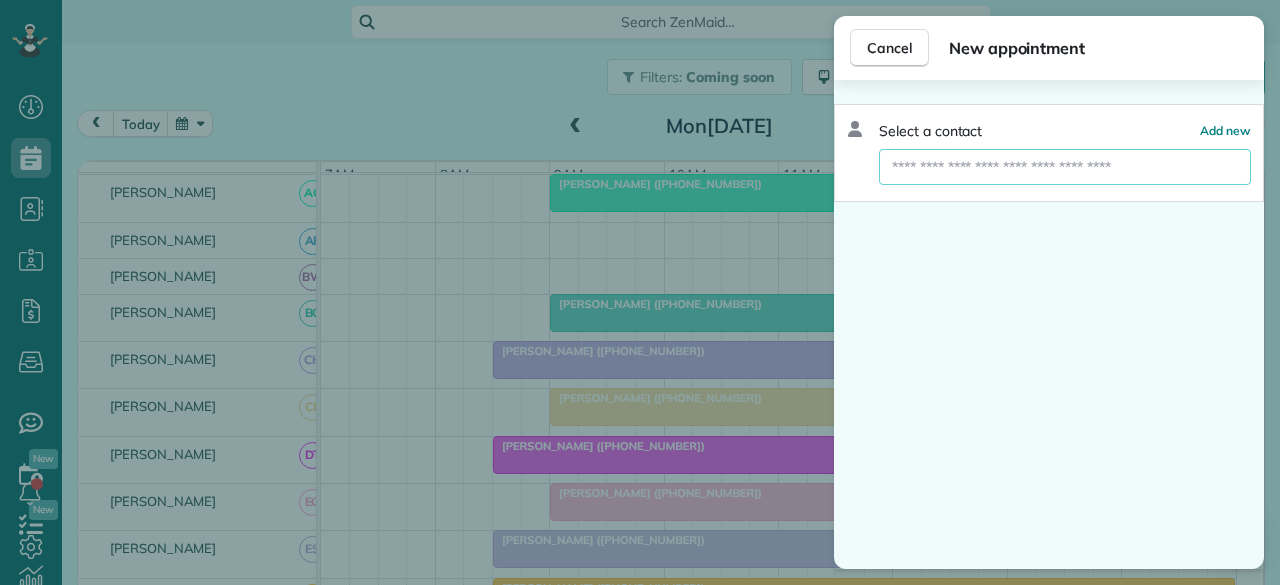 click at bounding box center (1065, 167) 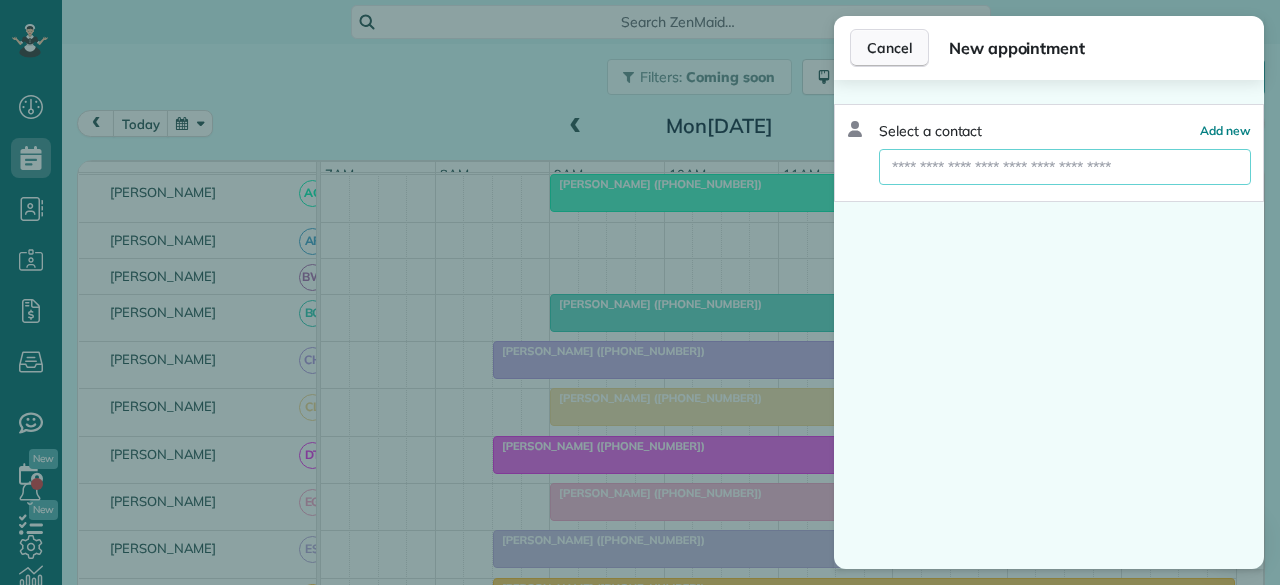 click on "Cancel" at bounding box center [889, 48] 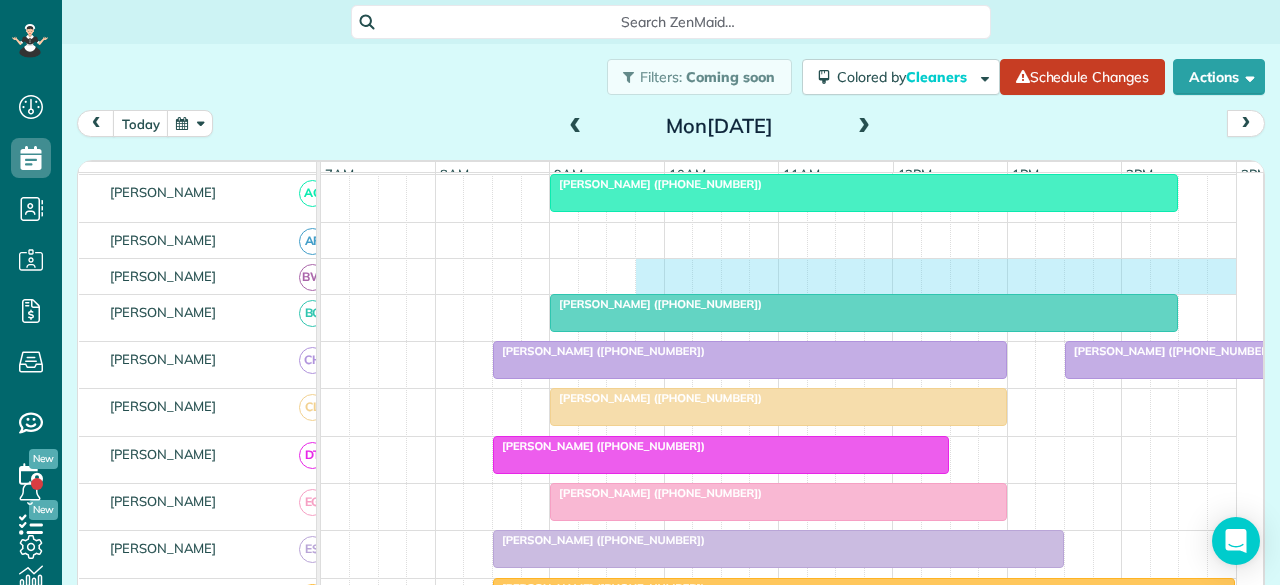 scroll, scrollTop: 300, scrollLeft: 4, axis: both 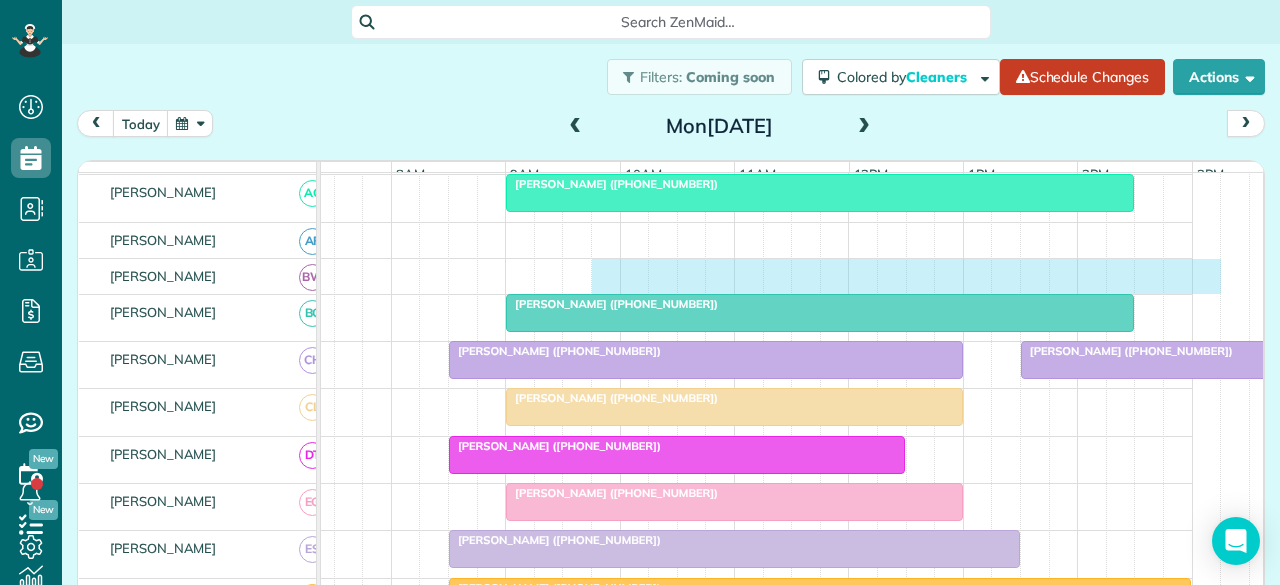 drag, startPoint x: 632, startPoint y: 279, endPoint x: 1206, endPoint y: 273, distance: 574.0314 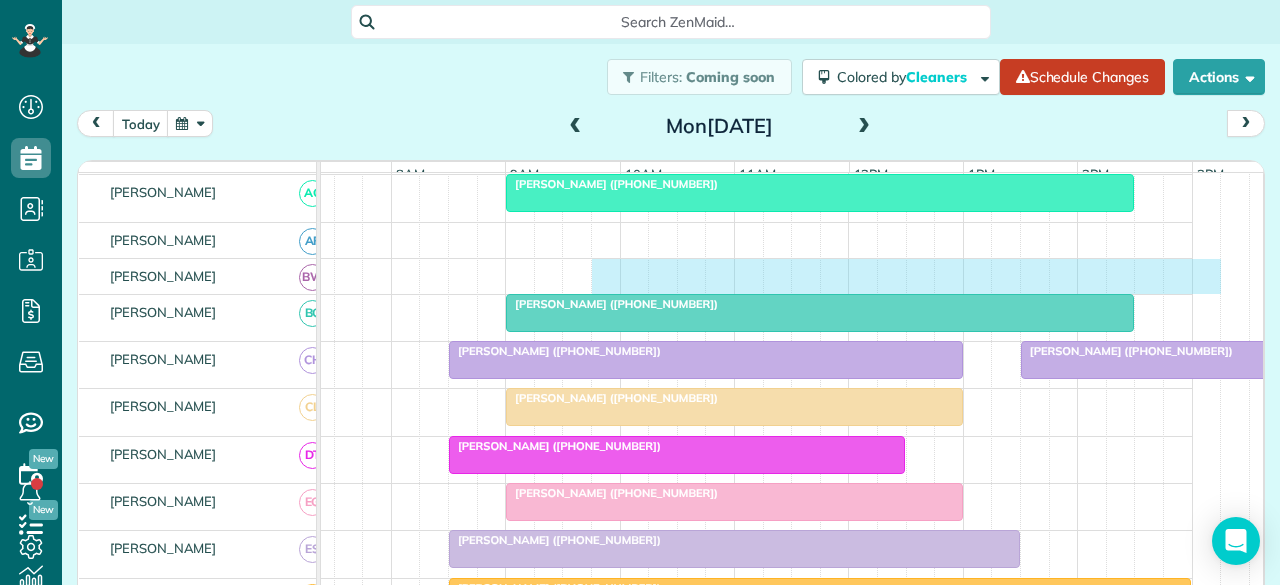 click at bounding box center (735, 276) 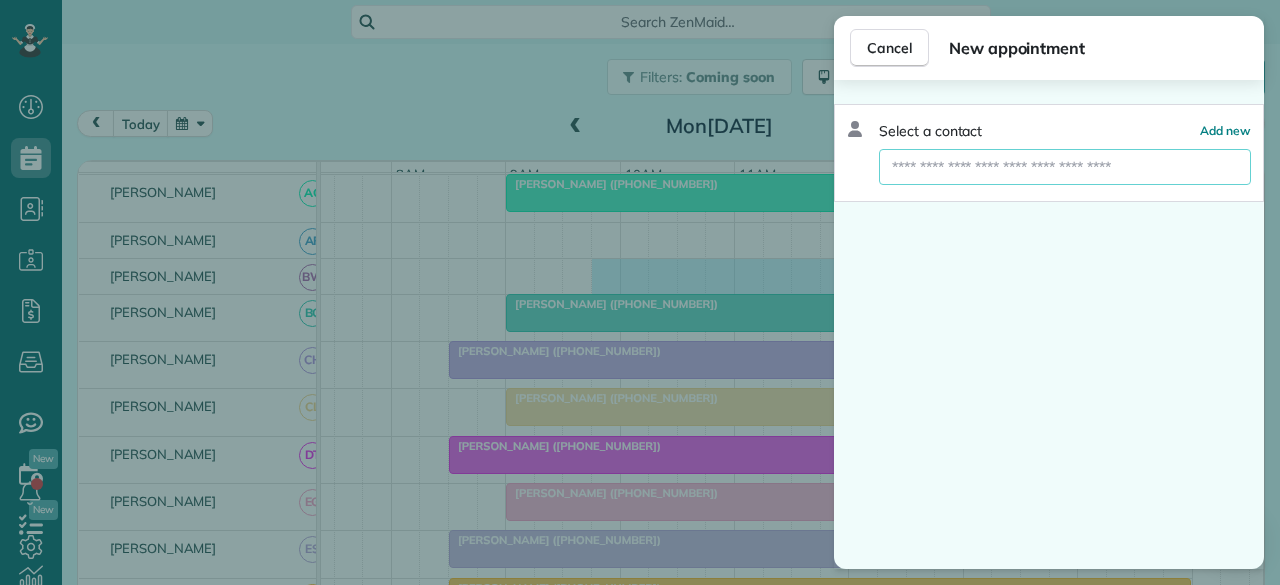 click at bounding box center [1065, 167] 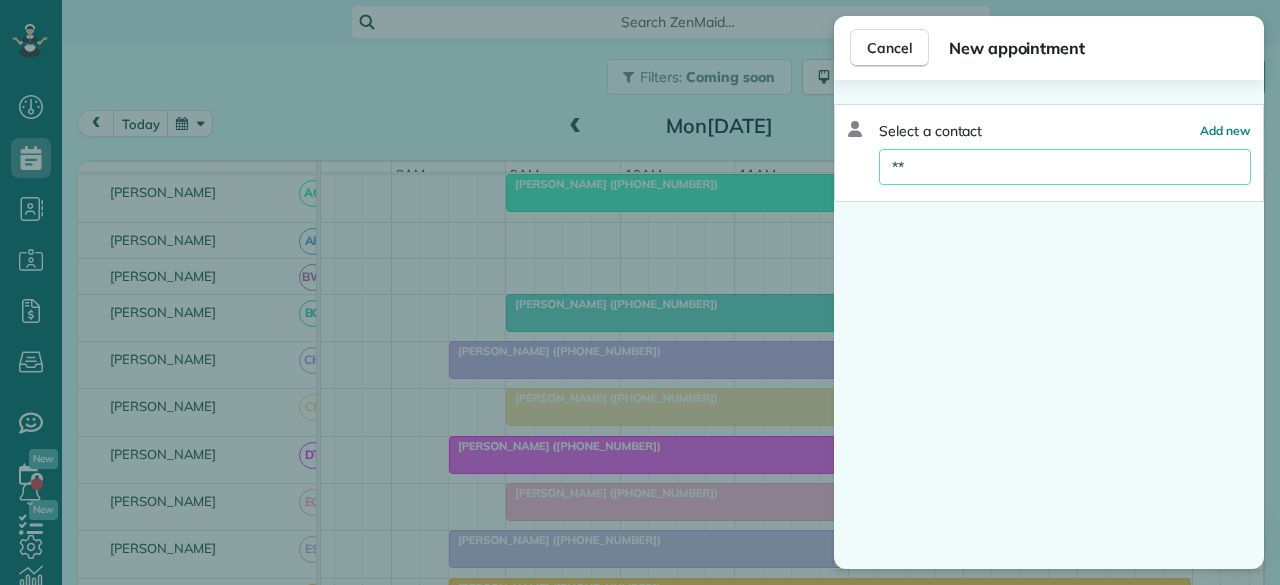 type on "*" 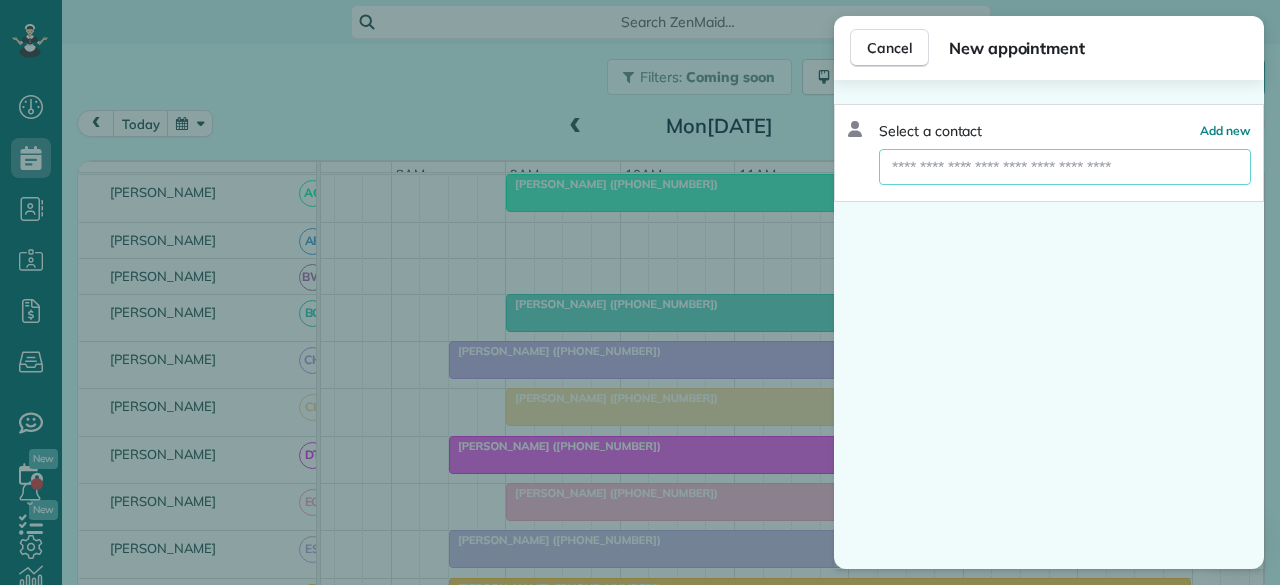 click at bounding box center (1065, 167) 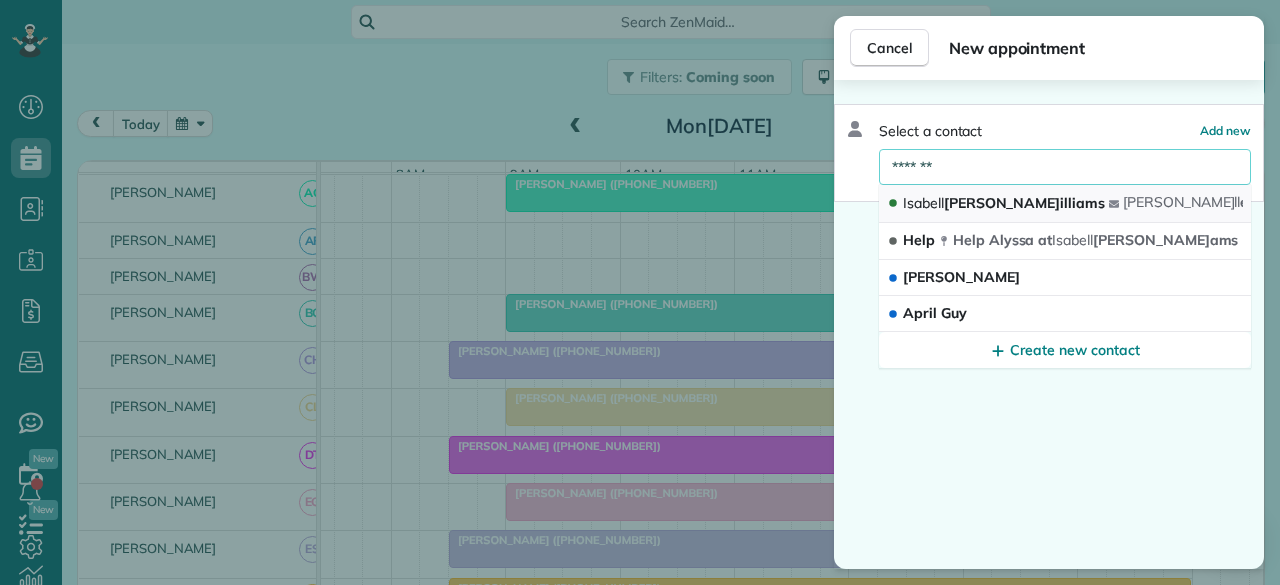 type on "*******" 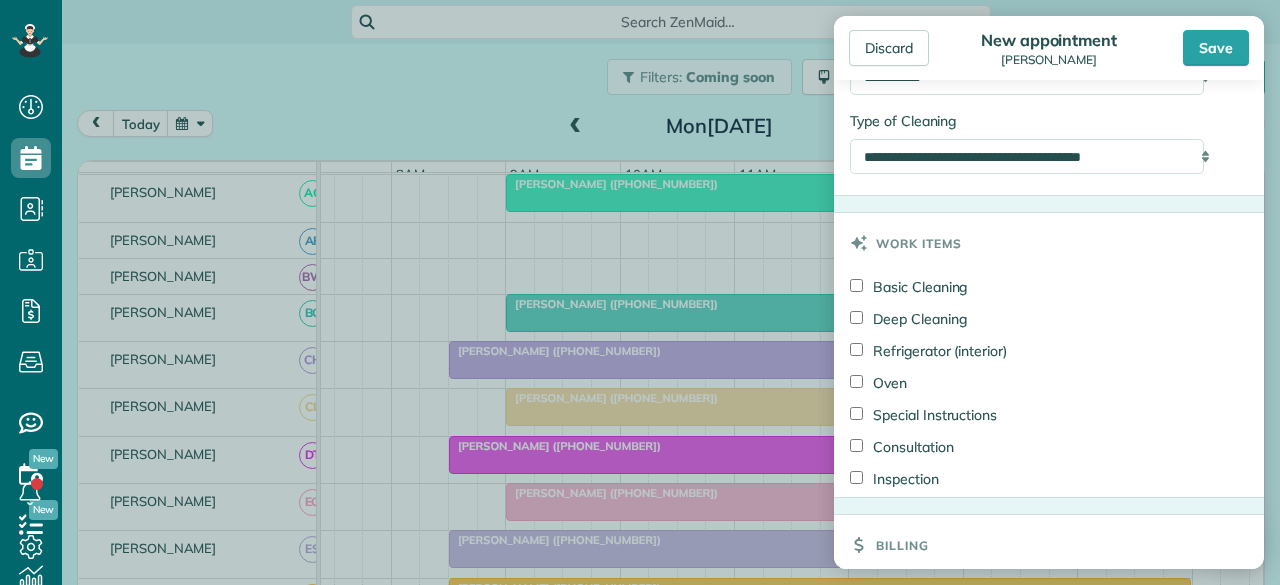 scroll, scrollTop: 1000, scrollLeft: 0, axis: vertical 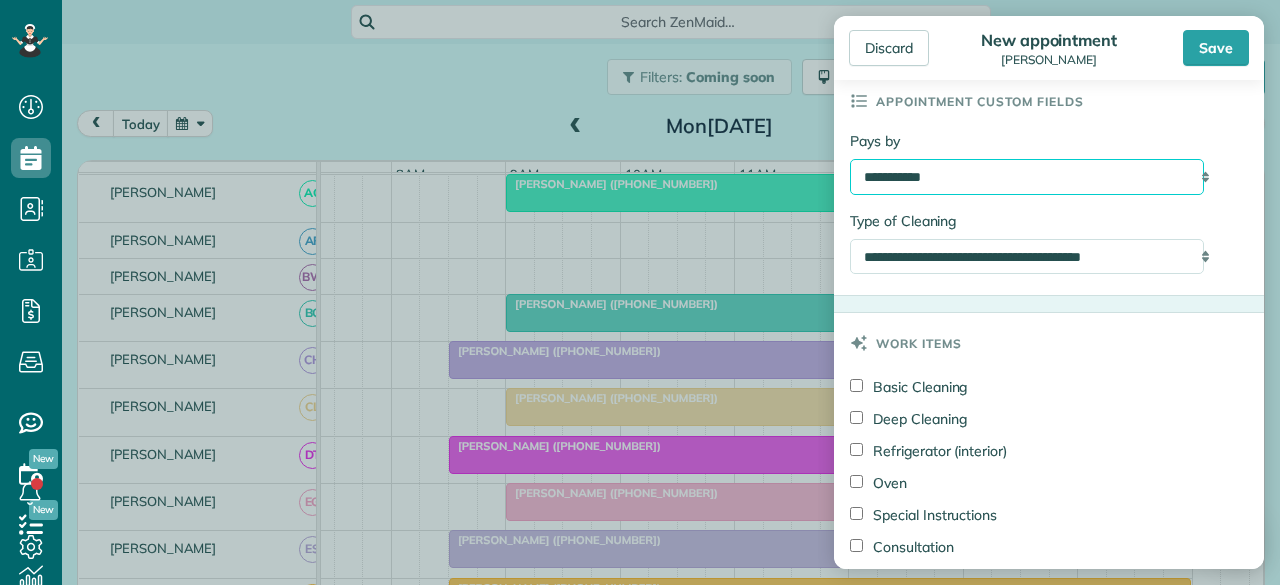 click on "**********" at bounding box center [1027, 176] 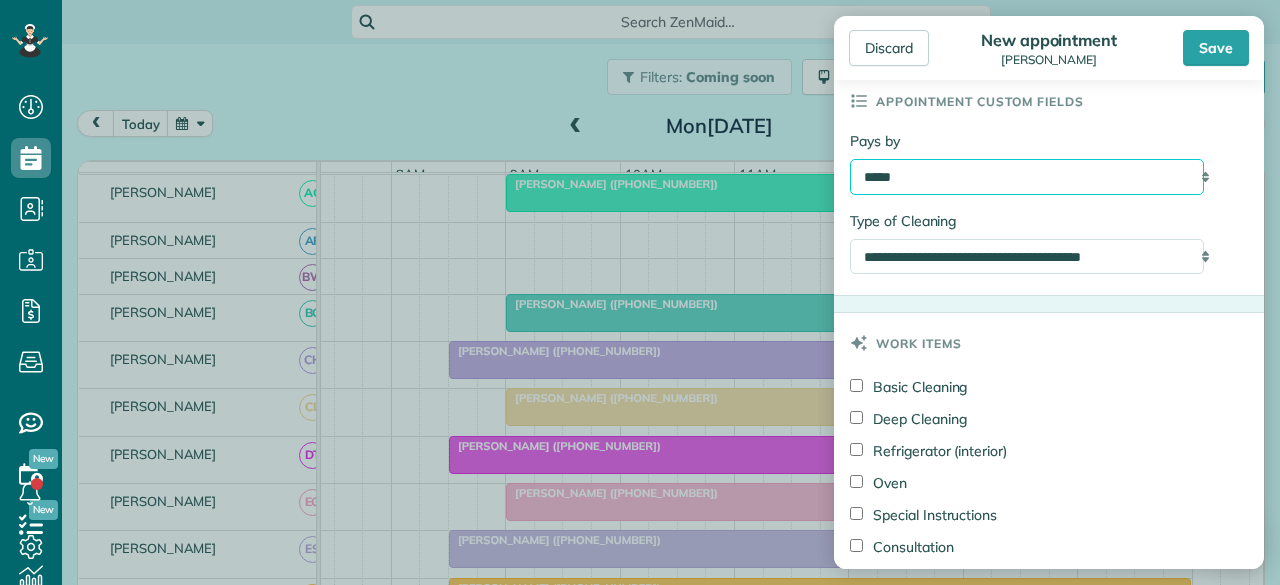 click on "**********" at bounding box center (1027, 176) 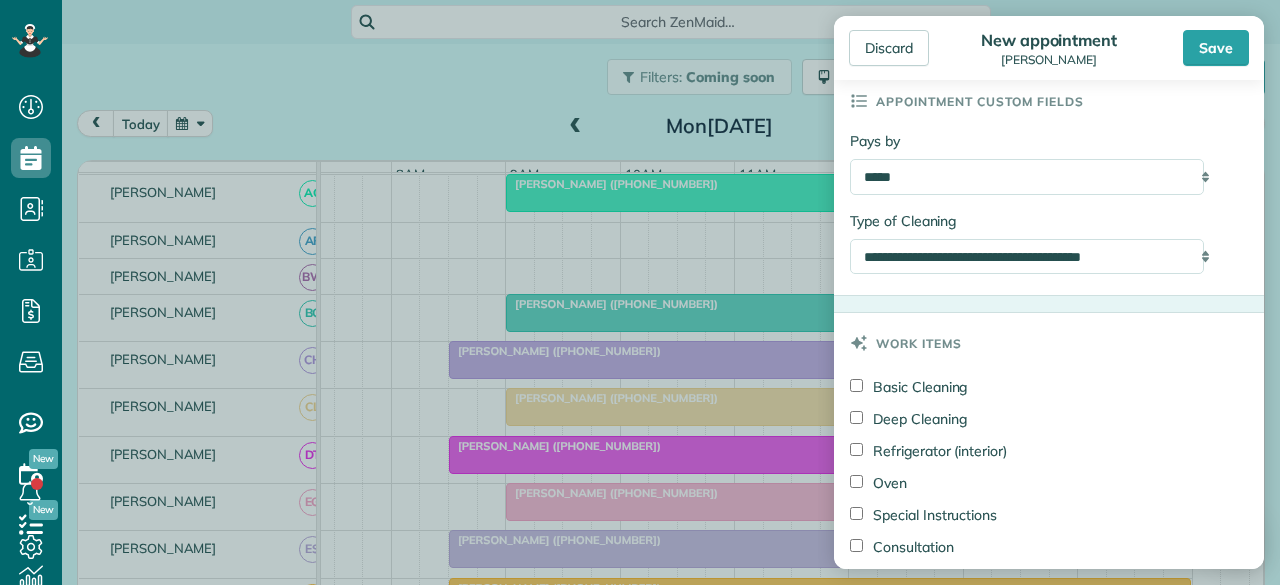 click on "Discard
New appointment
Isabelle Williams
Save" at bounding box center (1049, 48) 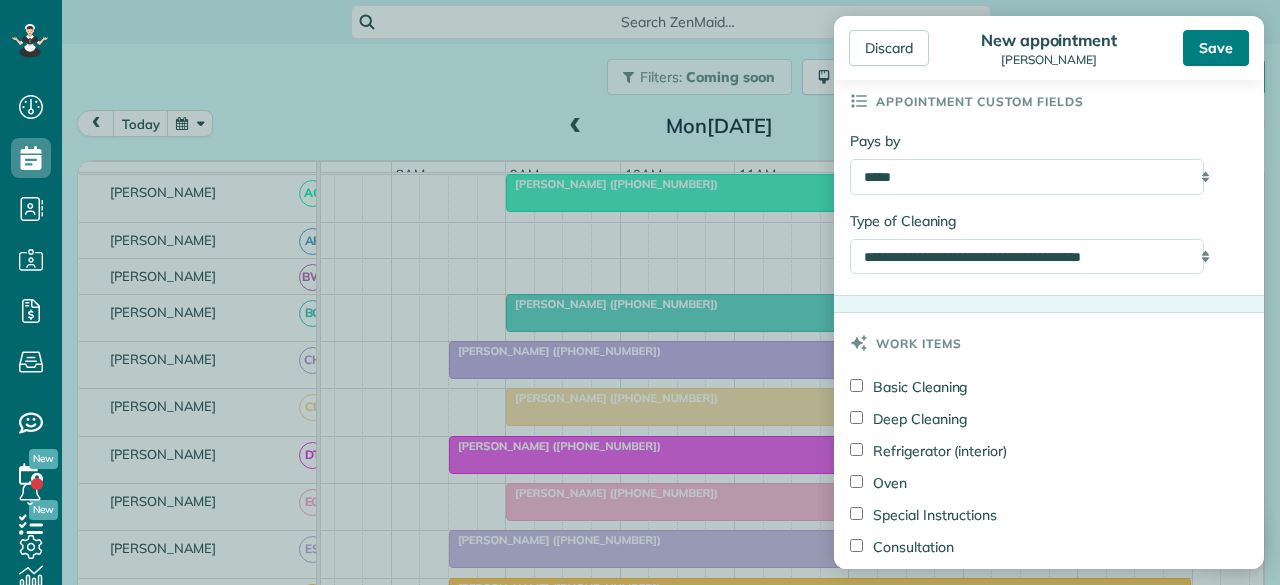 click on "Save" at bounding box center [1216, 48] 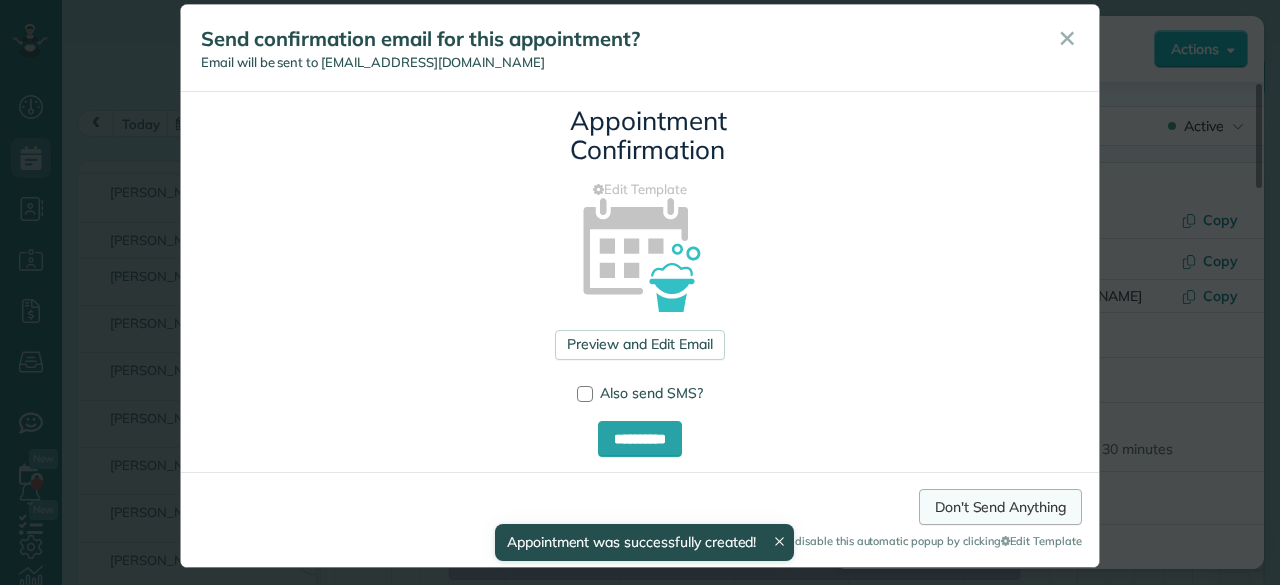 scroll, scrollTop: 37, scrollLeft: 0, axis: vertical 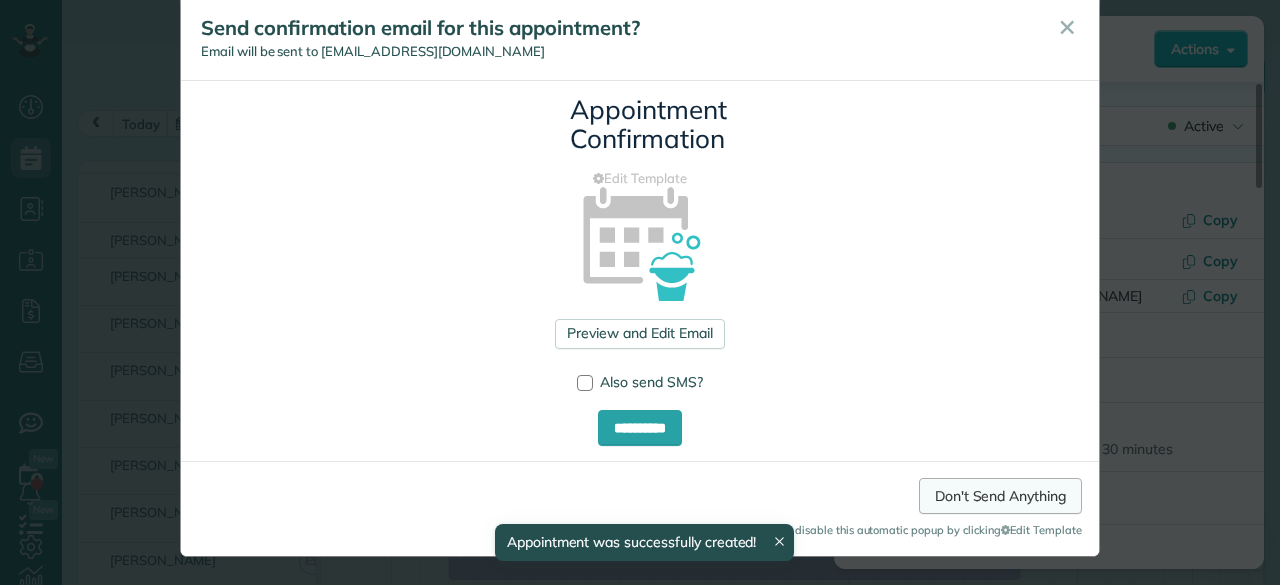 click on "Don't Send Anything" at bounding box center (1000, 496) 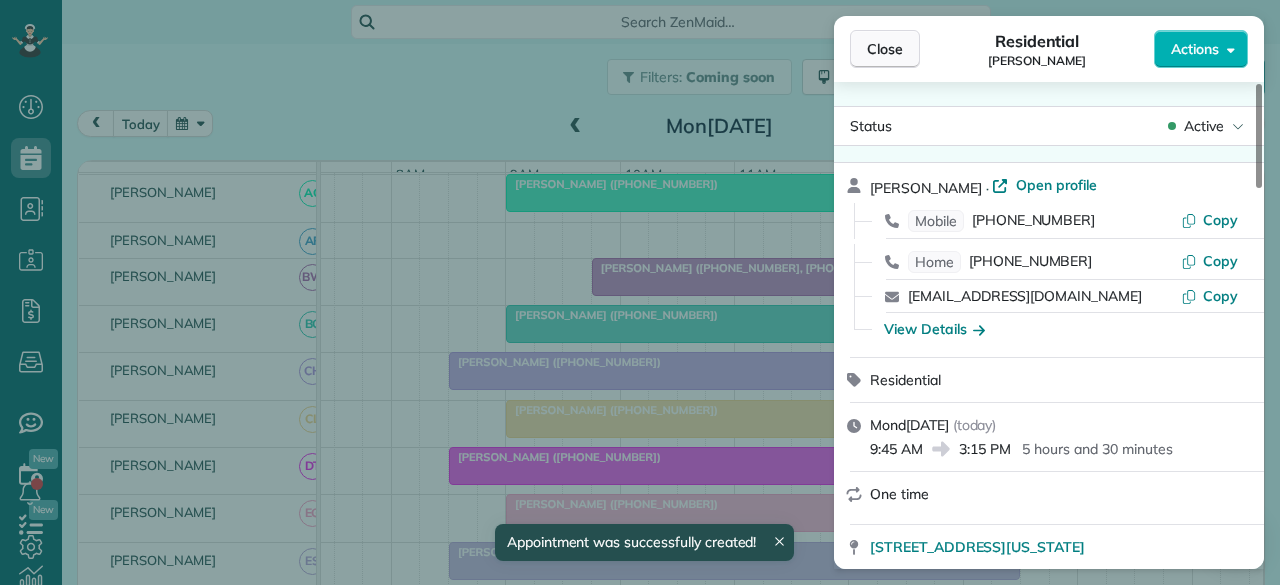 click on "Close" at bounding box center (885, 49) 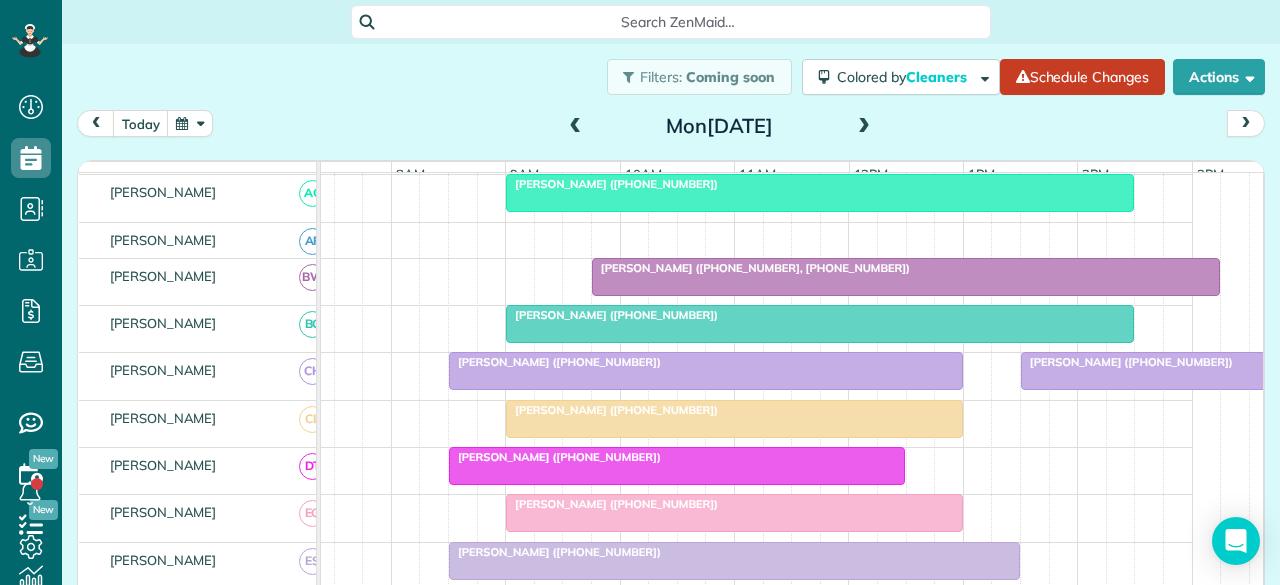 scroll, scrollTop: 397, scrollLeft: 44, axis: both 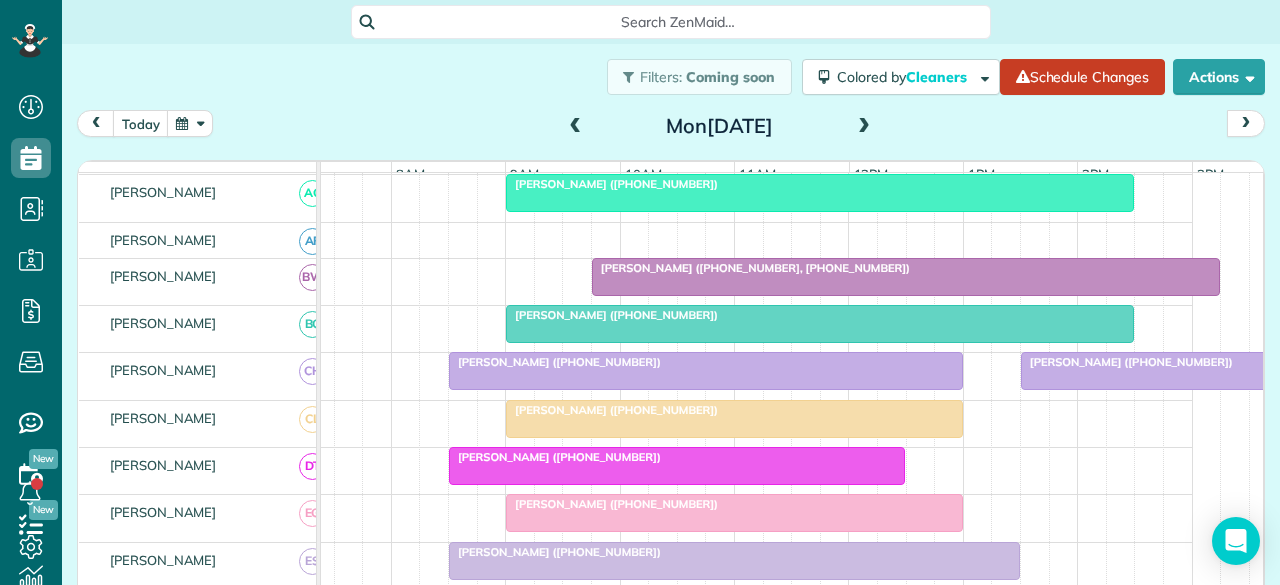 click at bounding box center [906, 277] 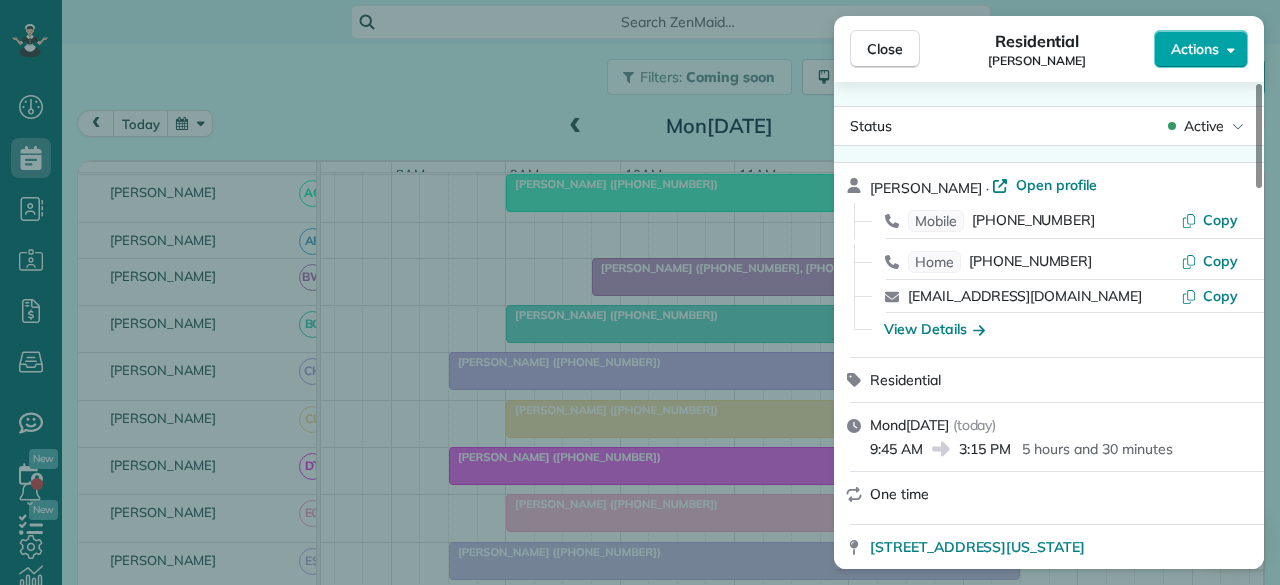 click on "Actions" at bounding box center [1201, 49] 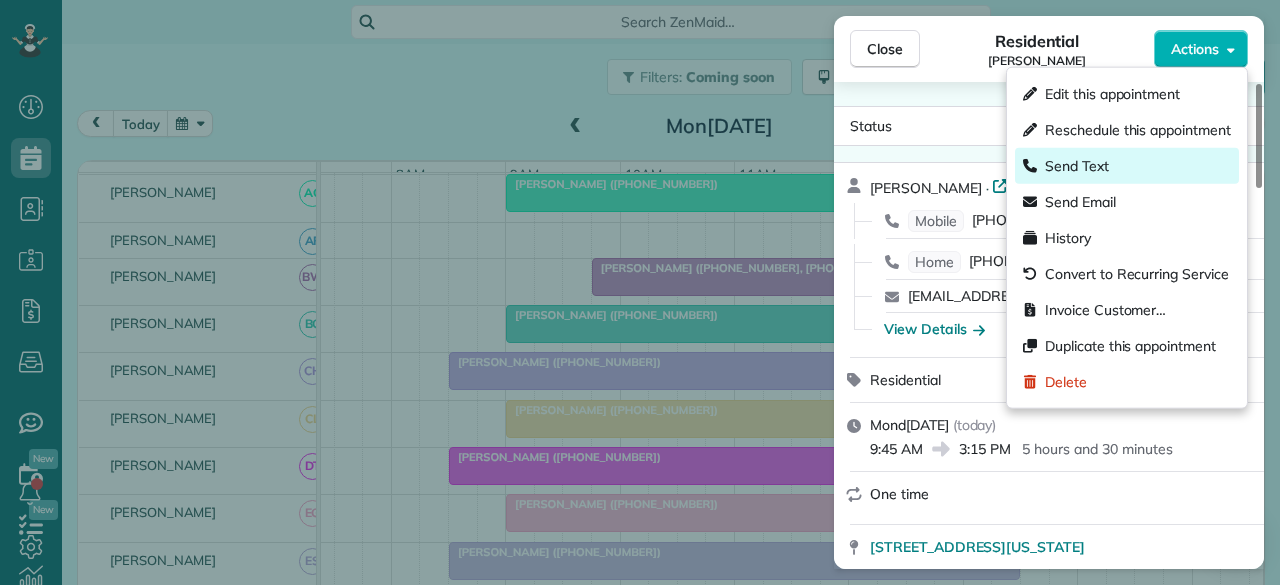 click on "Send Text" at bounding box center (1077, 166) 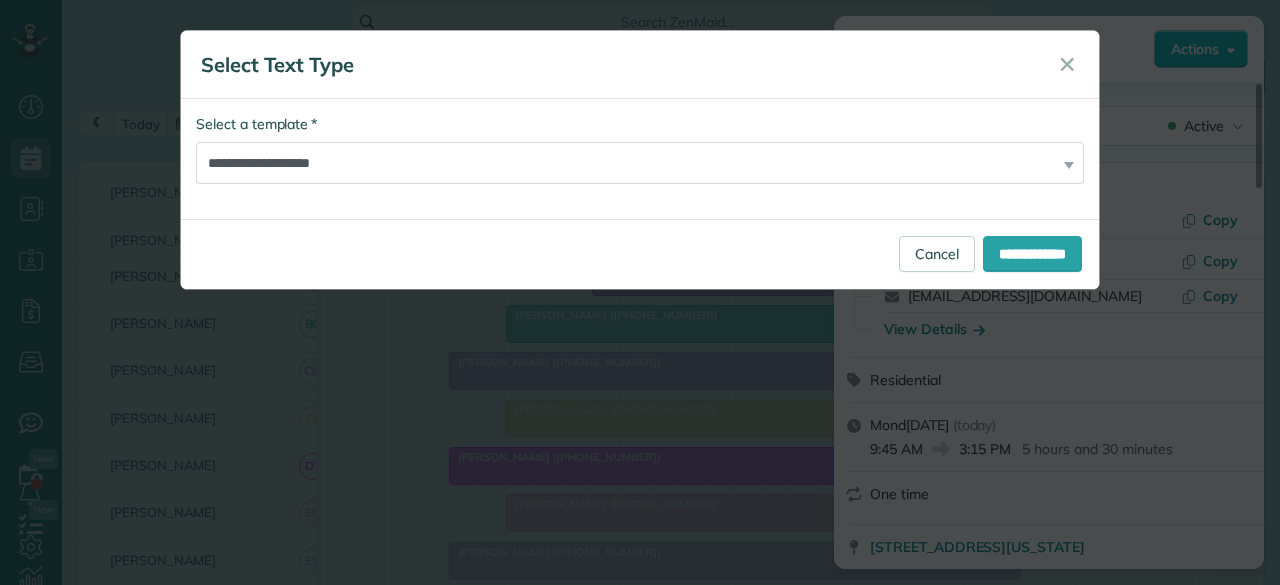 scroll, scrollTop: 0, scrollLeft: 0, axis: both 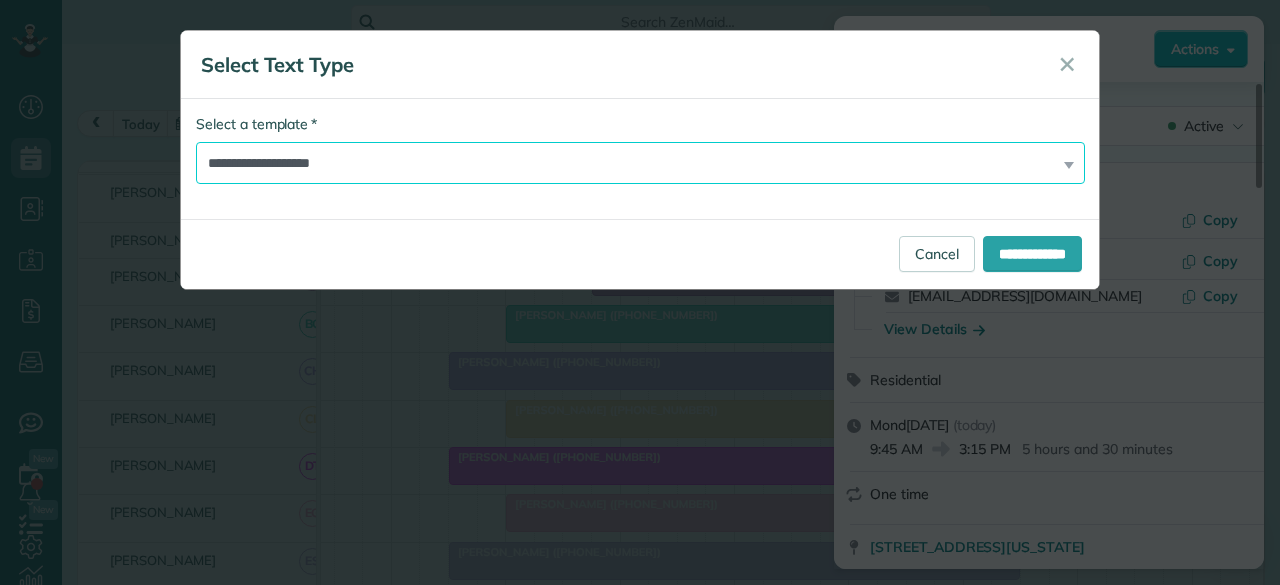 drag, startPoint x: 300, startPoint y: 166, endPoint x: 298, endPoint y: 183, distance: 17.117243 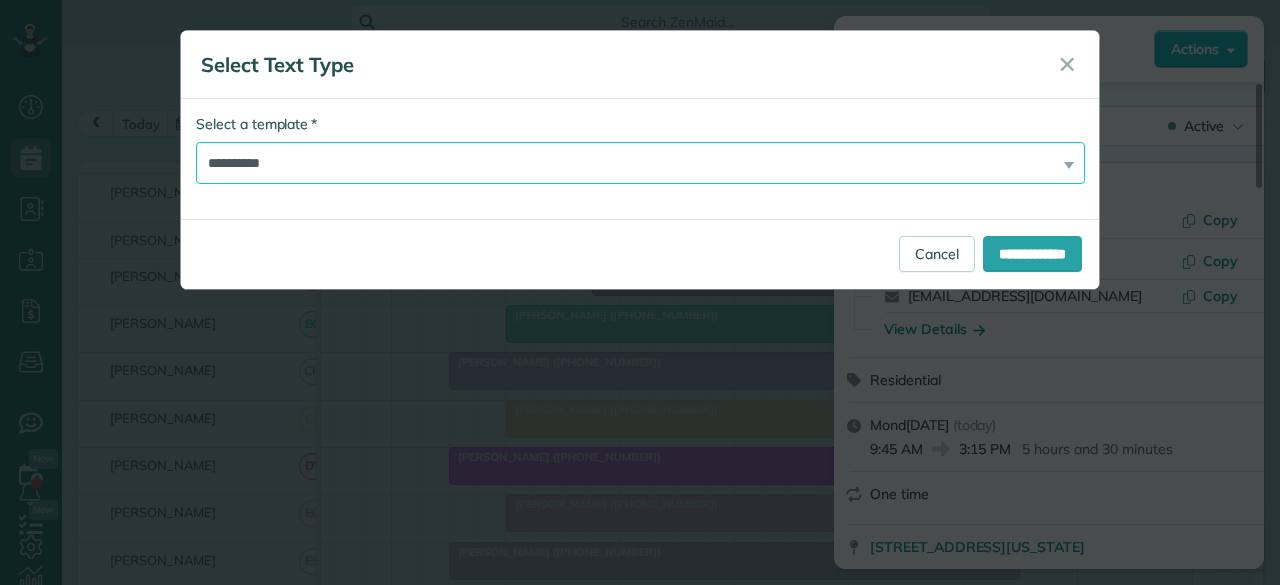 click on "**********" at bounding box center (640, 163) 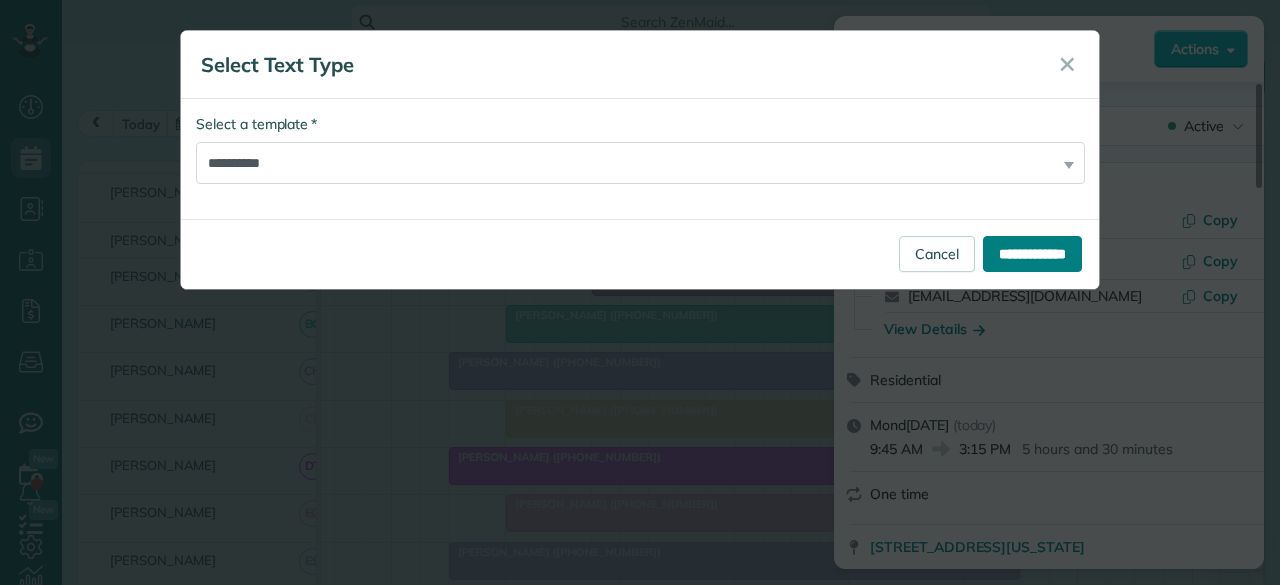 click on "**********" at bounding box center [1032, 254] 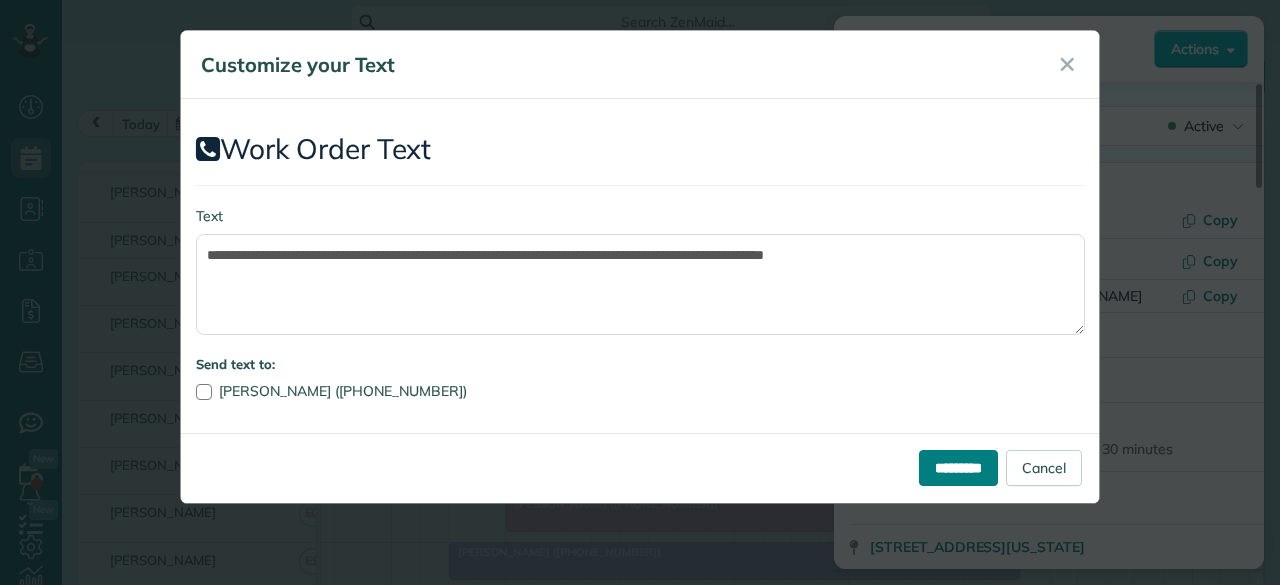 click on "*********" at bounding box center (958, 468) 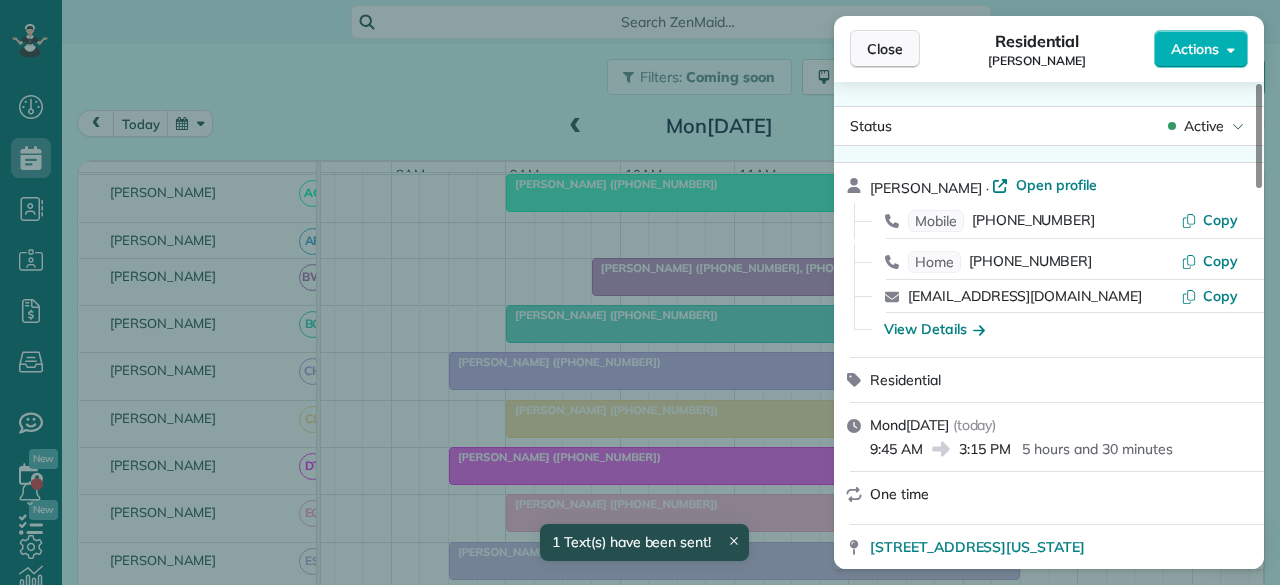 click on "Close" at bounding box center [885, 49] 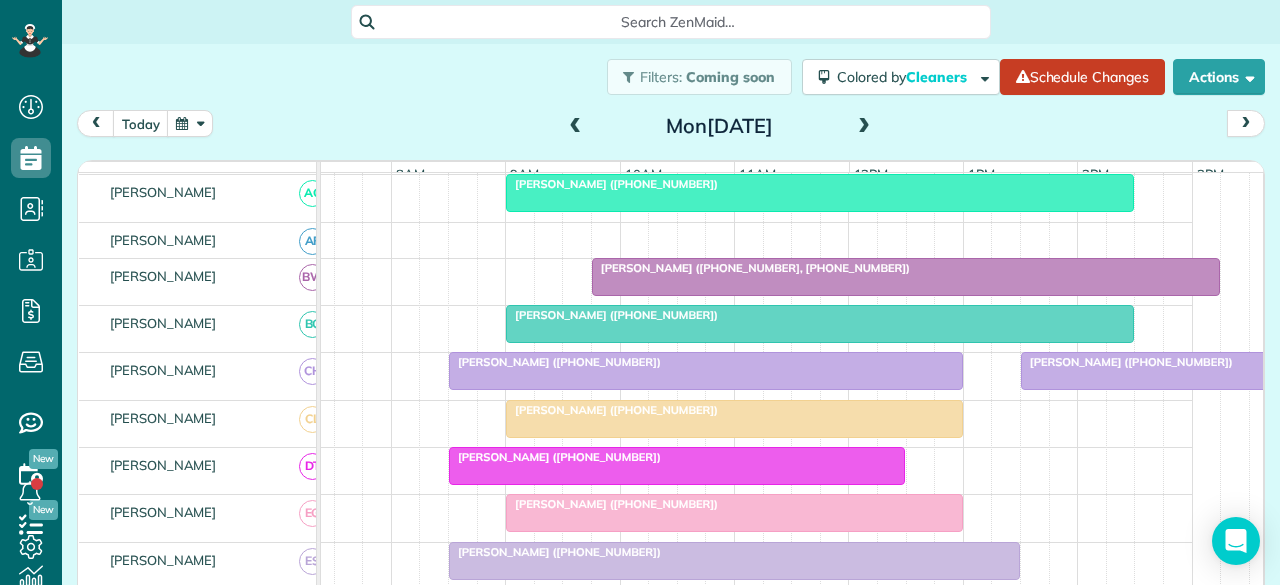 scroll, scrollTop: 500, scrollLeft: 44, axis: both 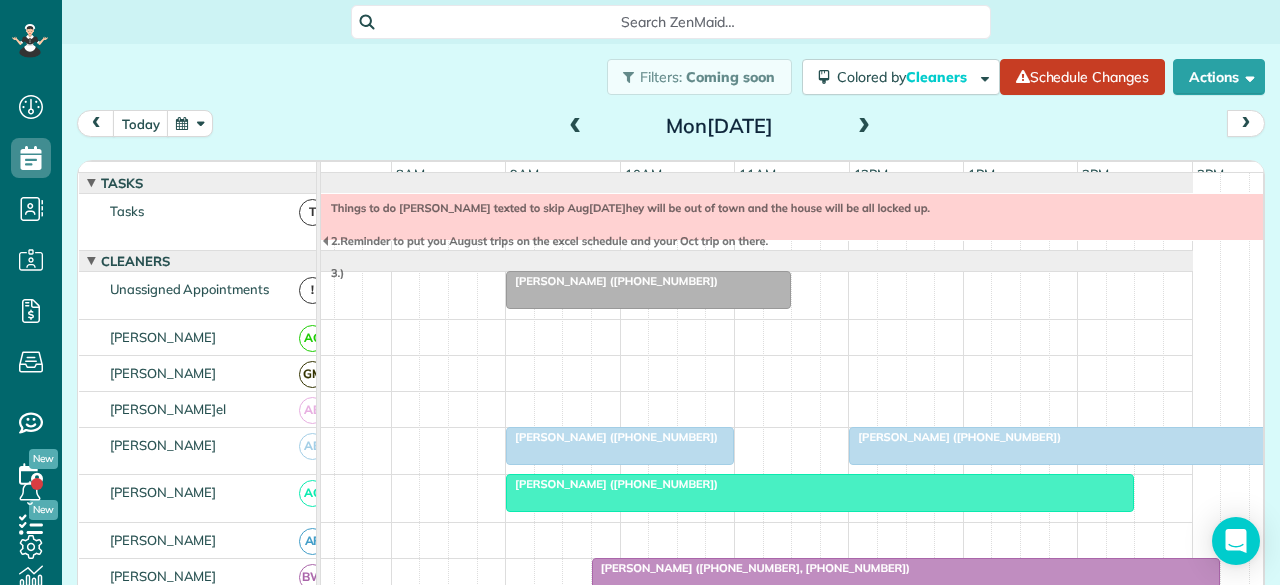 click on "[PERSON_NAME] ([PHONE_NUMBER])" at bounding box center (648, 281) 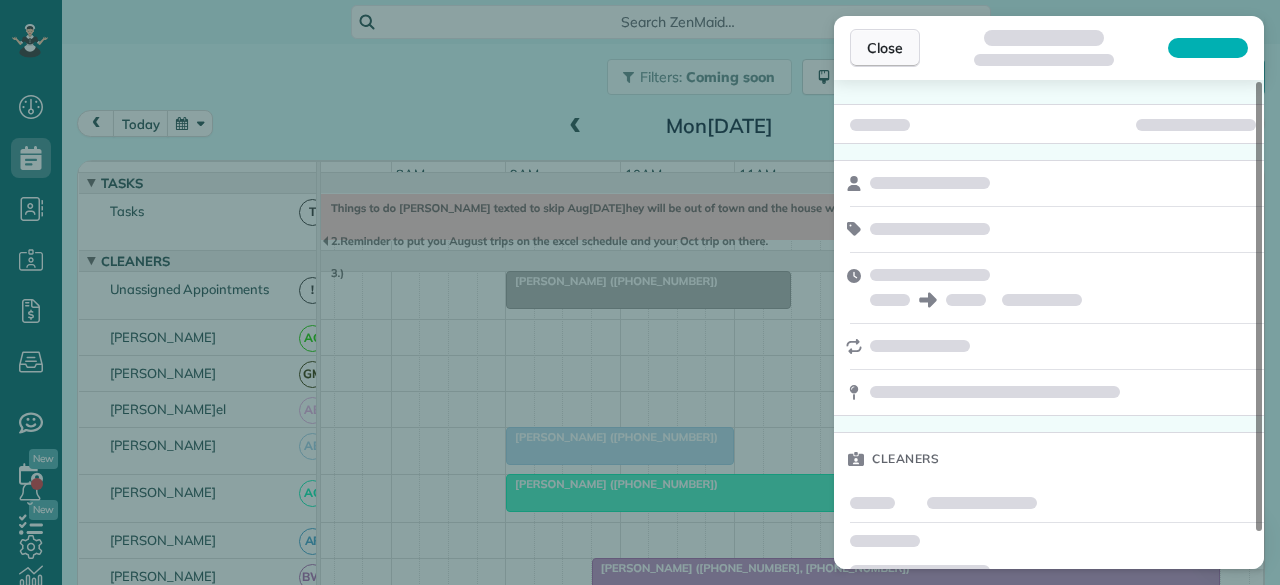 click on "Close" at bounding box center (885, 48) 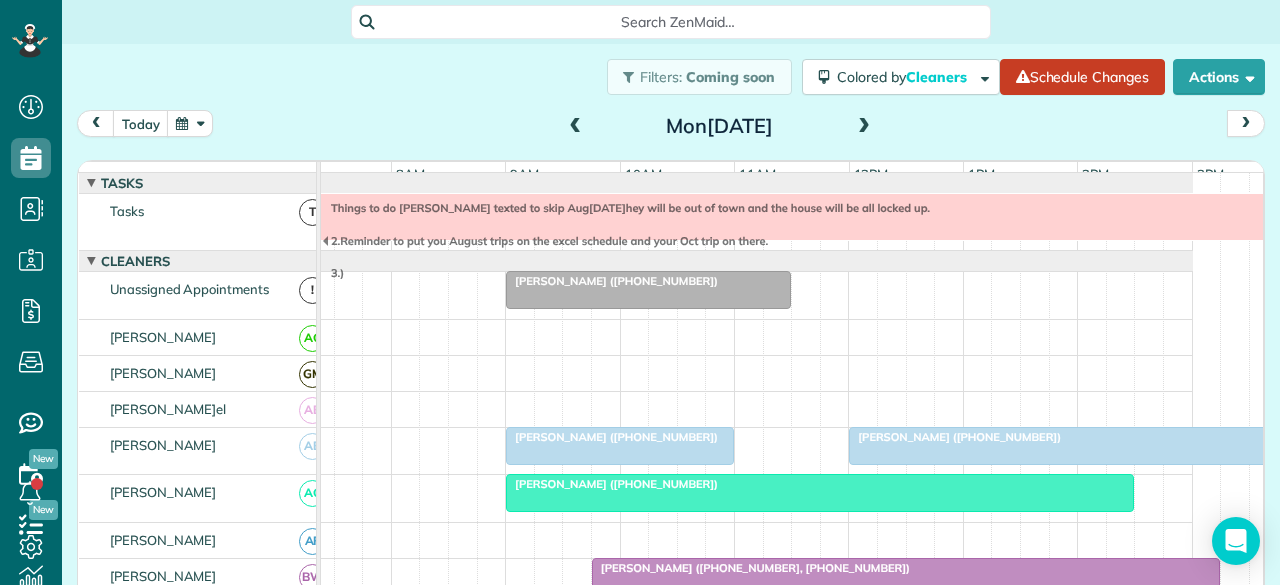 click on "[PERSON_NAME] ([PHONE_NUMBER])" at bounding box center [612, 281] 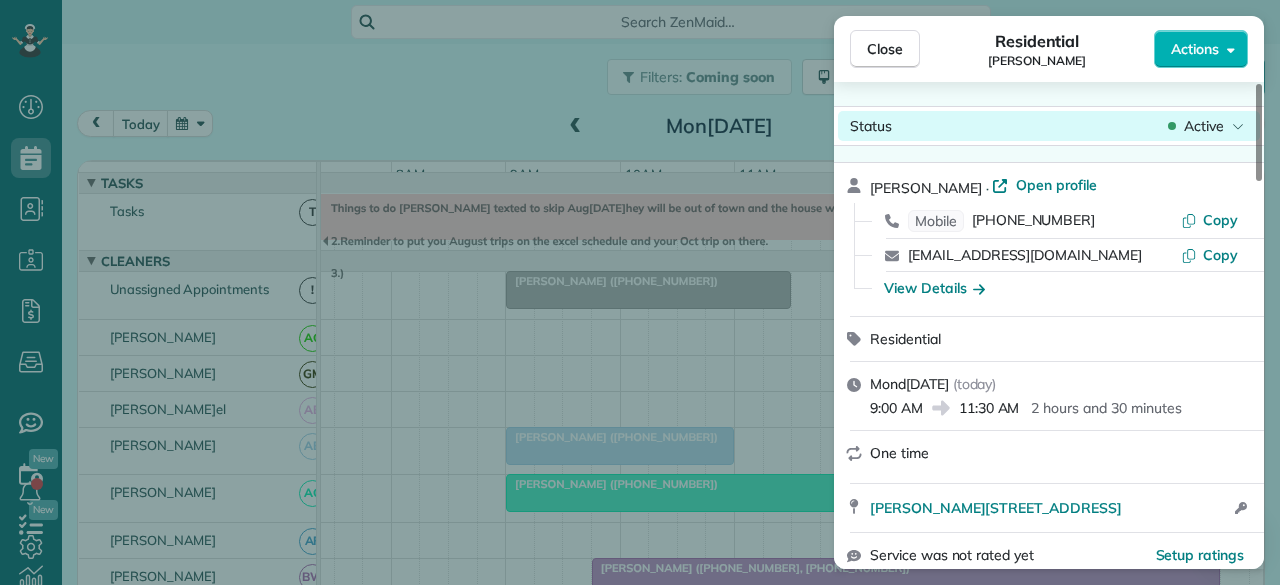 click on "Active" at bounding box center [1206, 126] 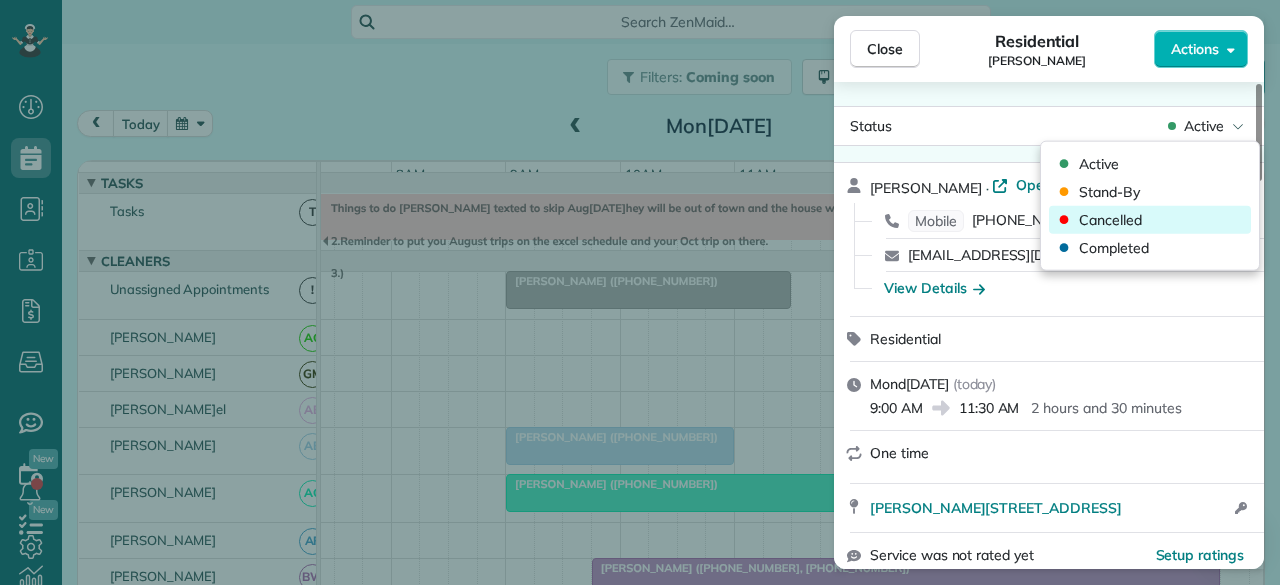 click on "Cancelled" at bounding box center [1150, 220] 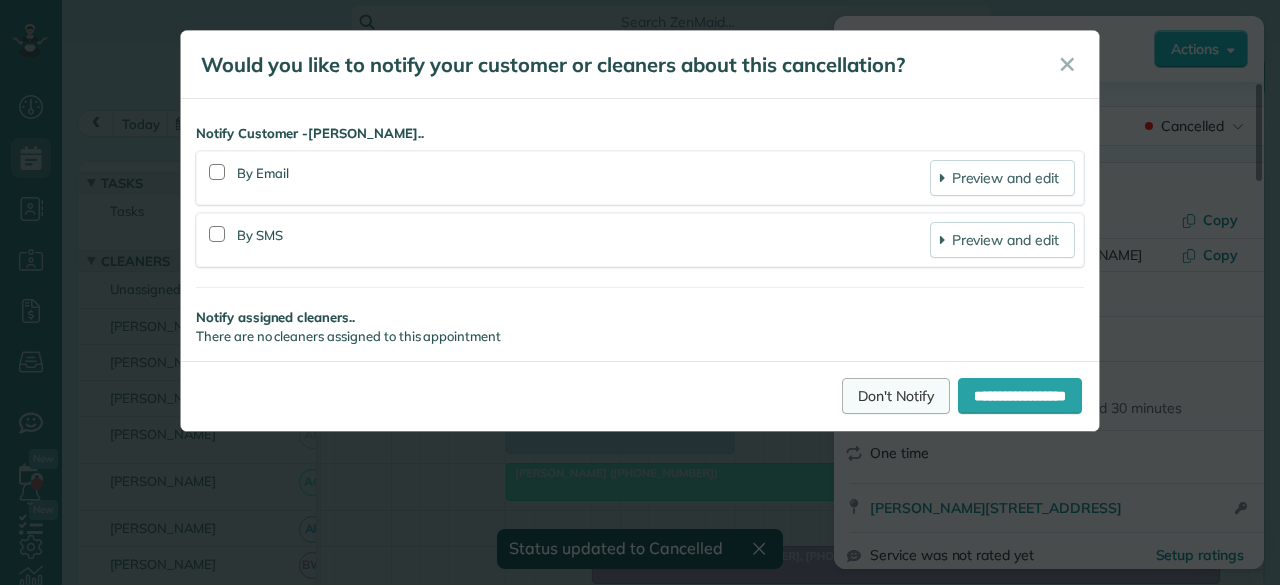 click on "Don't Notify" at bounding box center (896, 396) 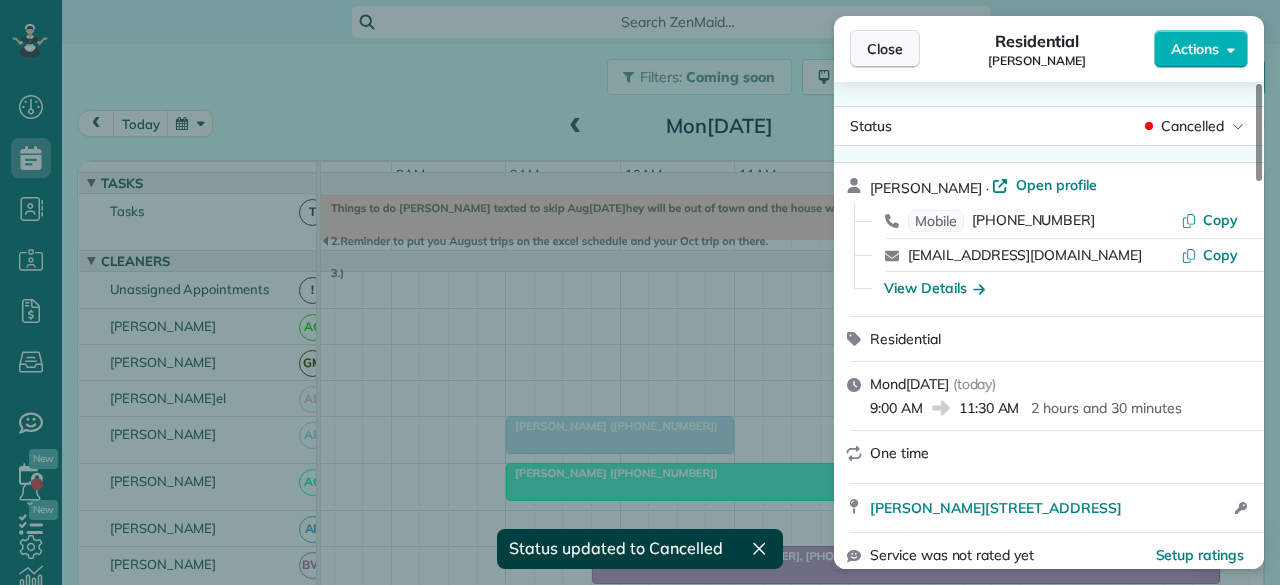 click on "Close" at bounding box center [885, 49] 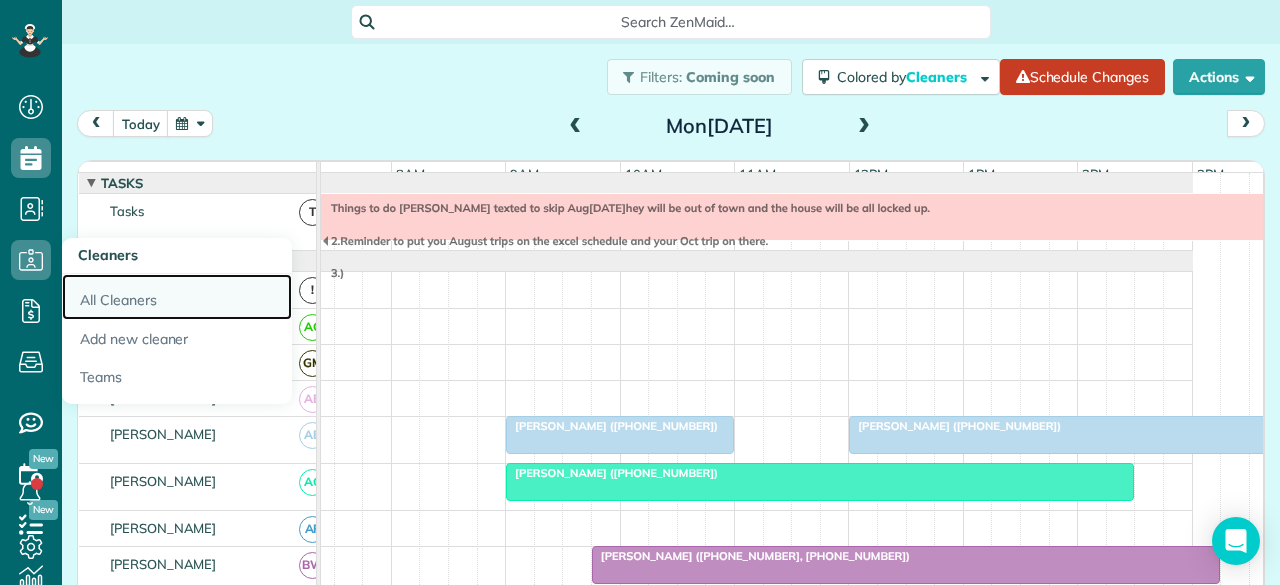 click on "All Cleaners" at bounding box center [177, 297] 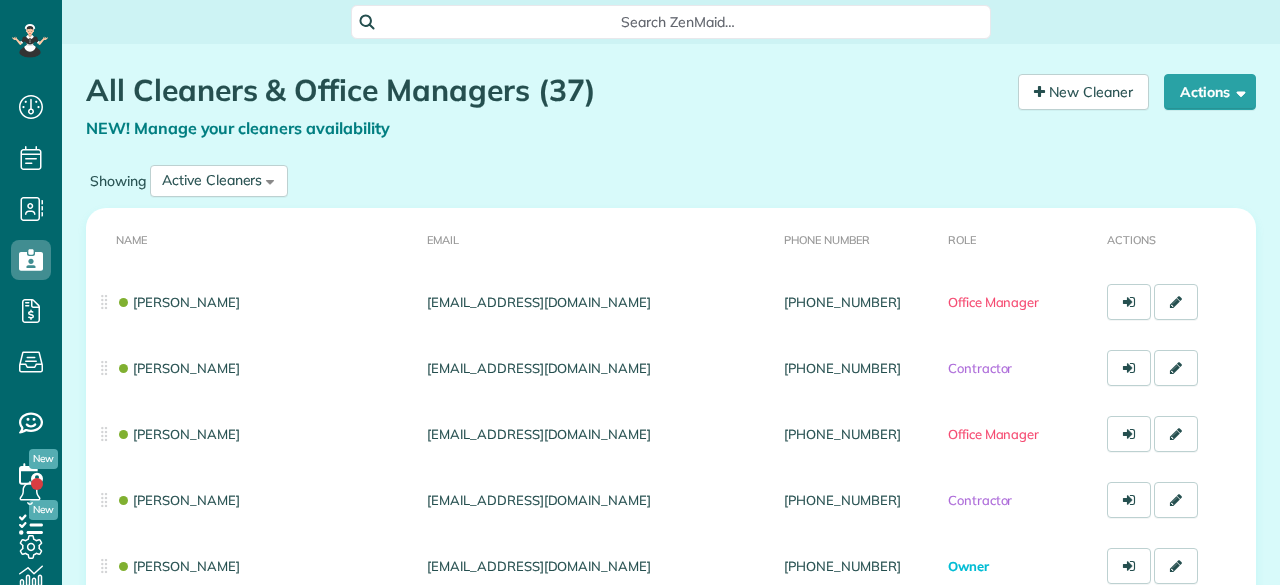 scroll, scrollTop: 0, scrollLeft: 0, axis: both 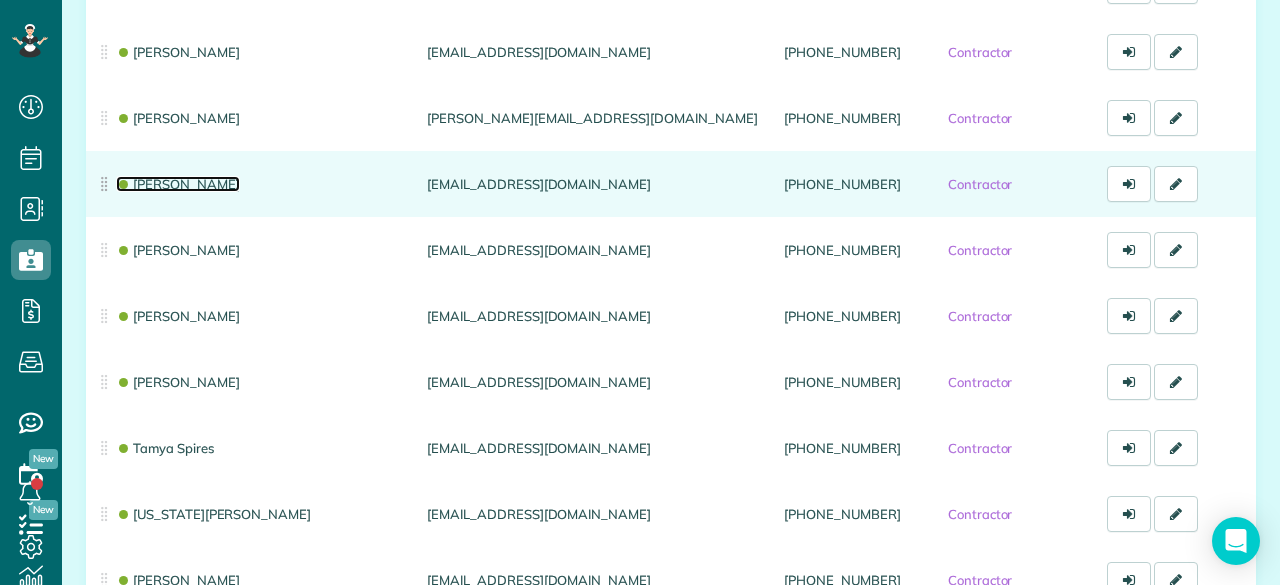 click on "[PERSON_NAME]" at bounding box center [178, 184] 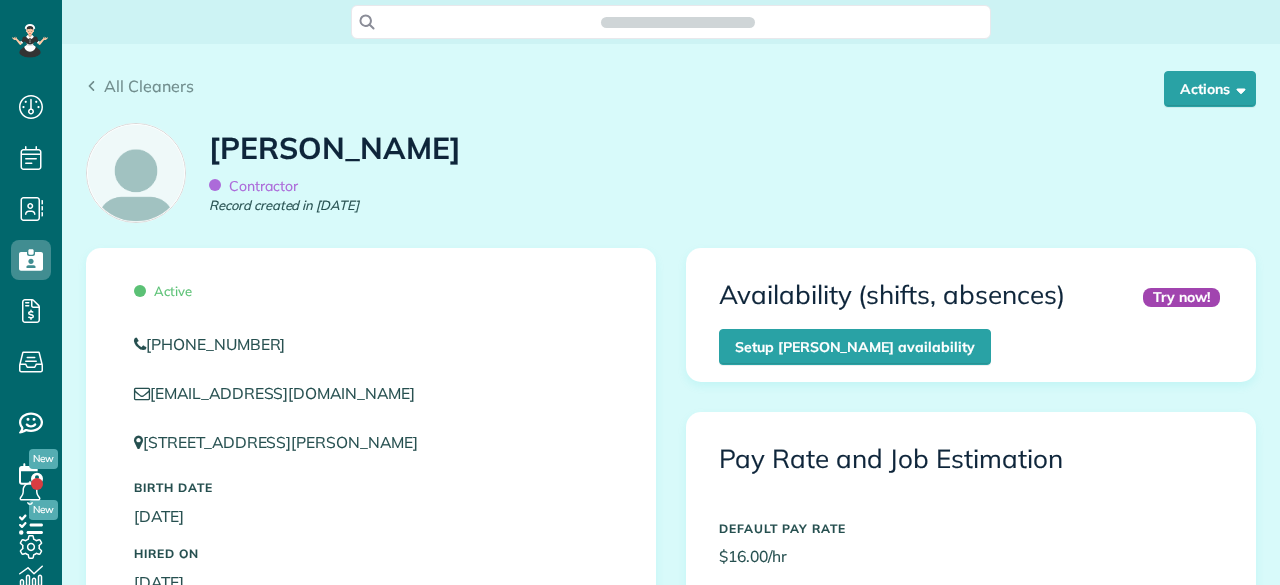 scroll, scrollTop: 0, scrollLeft: 0, axis: both 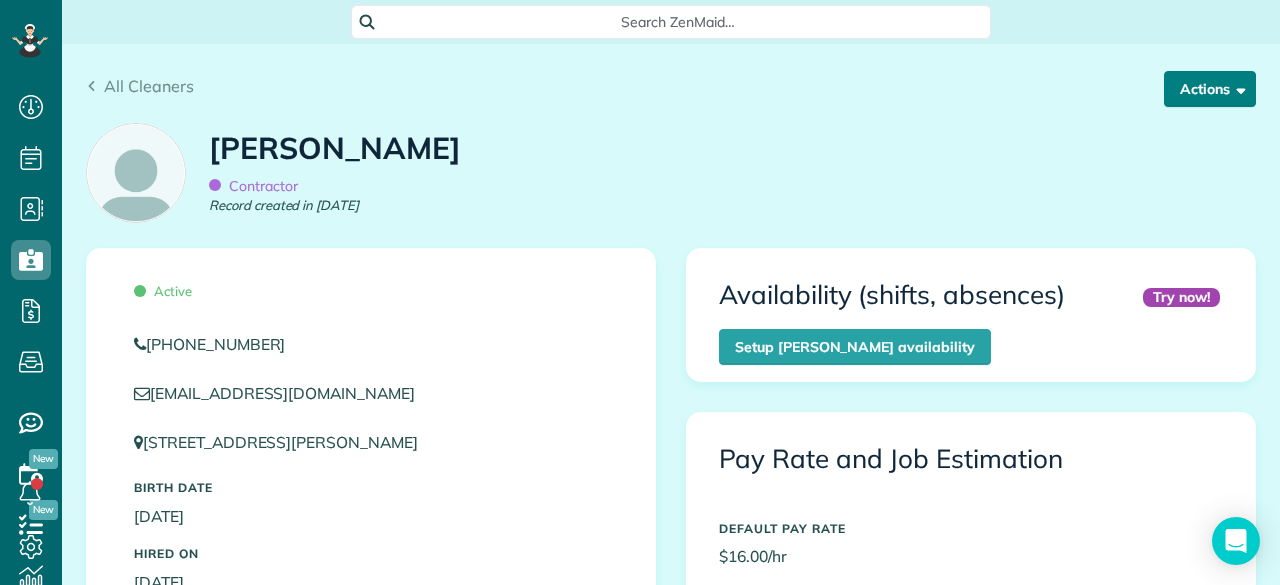 click at bounding box center (1237, 88) 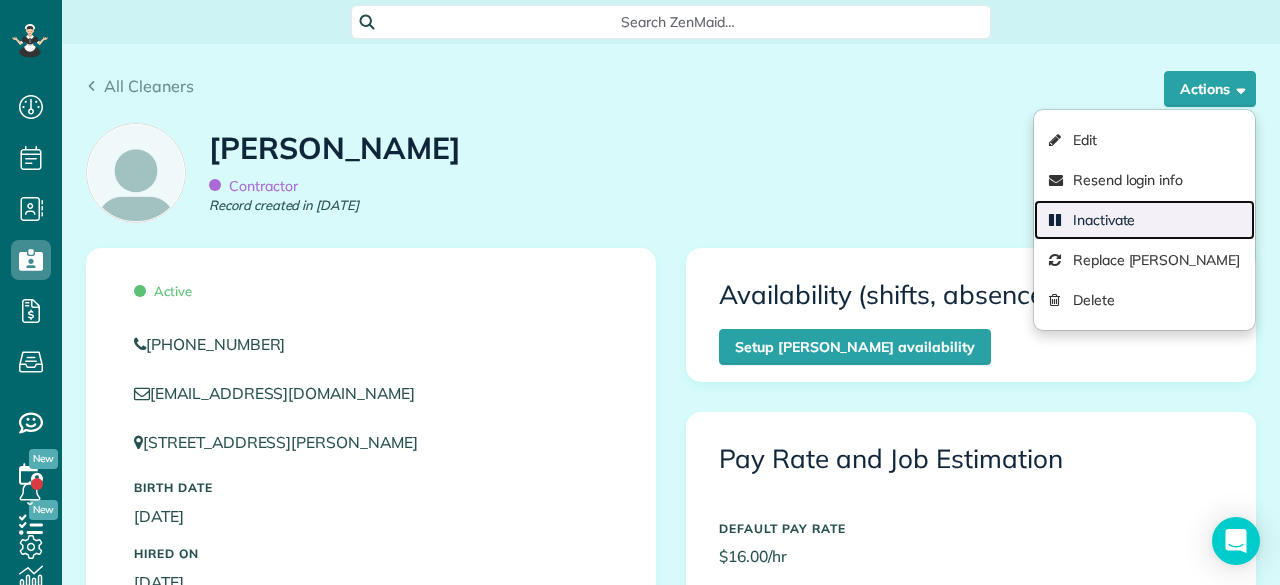 click on "Inactivate" at bounding box center [1144, 220] 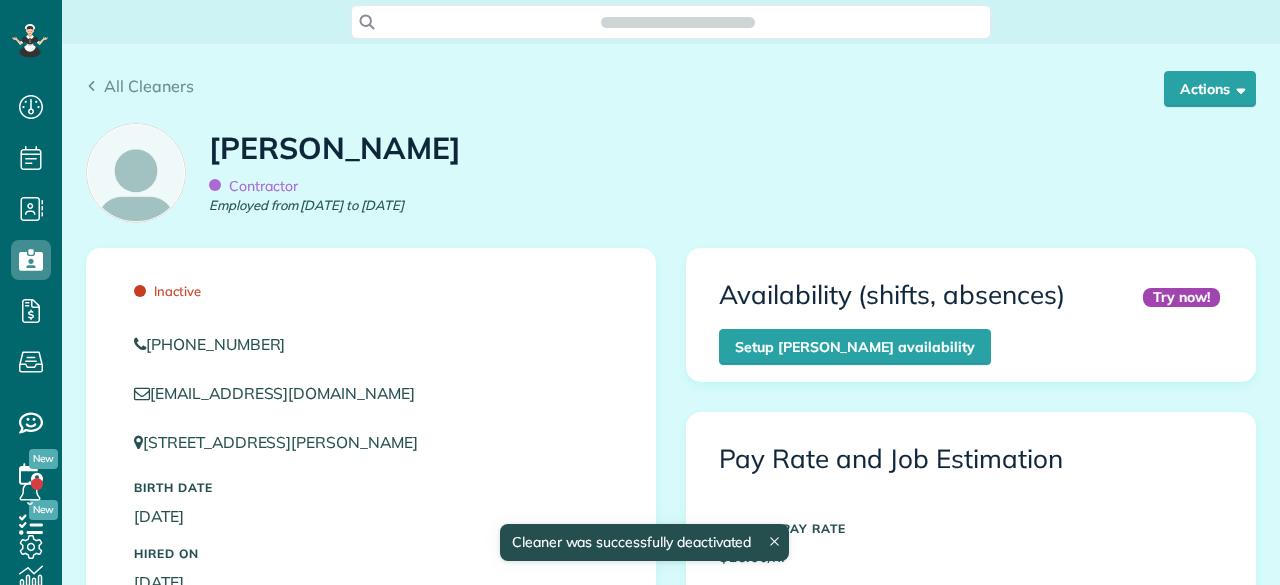 scroll, scrollTop: 0, scrollLeft: 0, axis: both 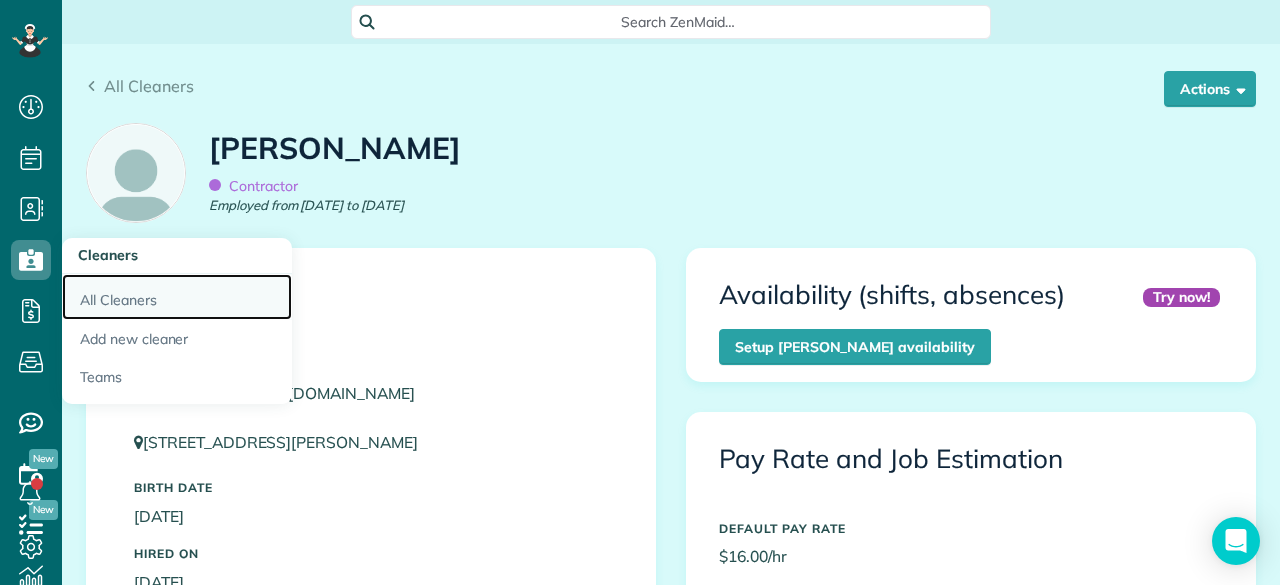 click on "All Cleaners" at bounding box center (177, 297) 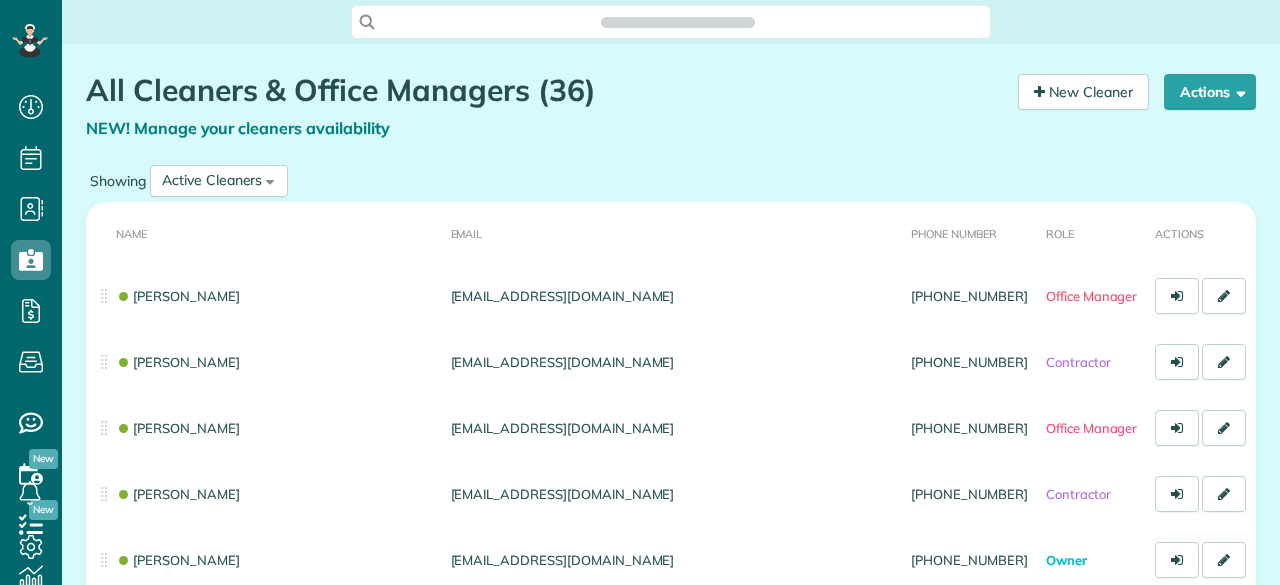 scroll, scrollTop: 0, scrollLeft: 0, axis: both 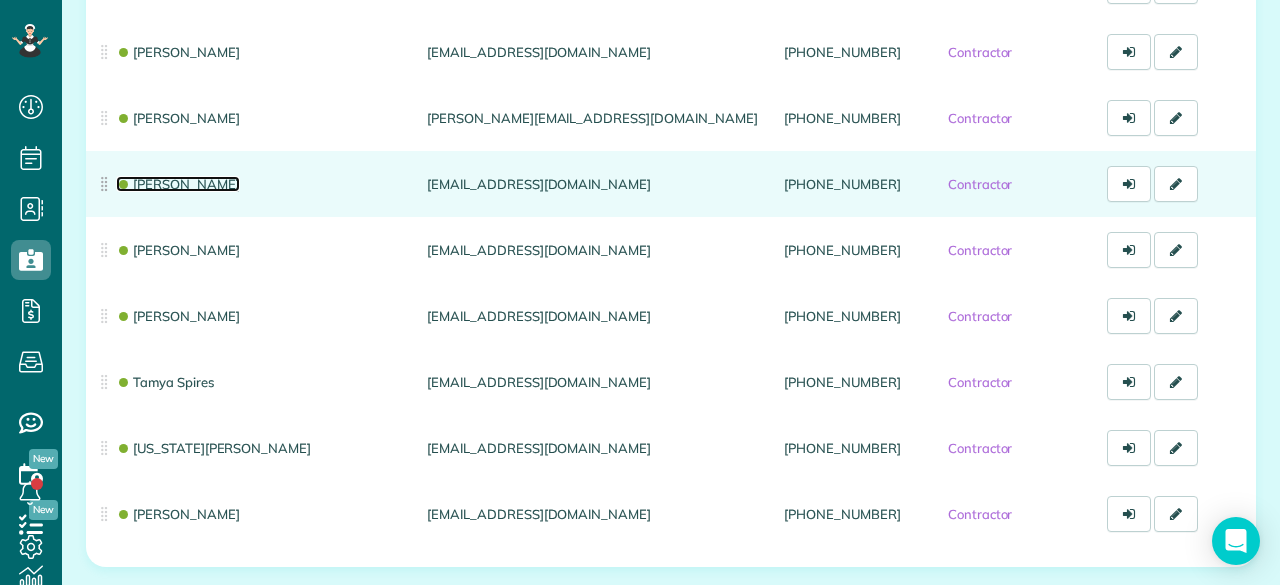 click on "[PERSON_NAME]" at bounding box center (178, 184) 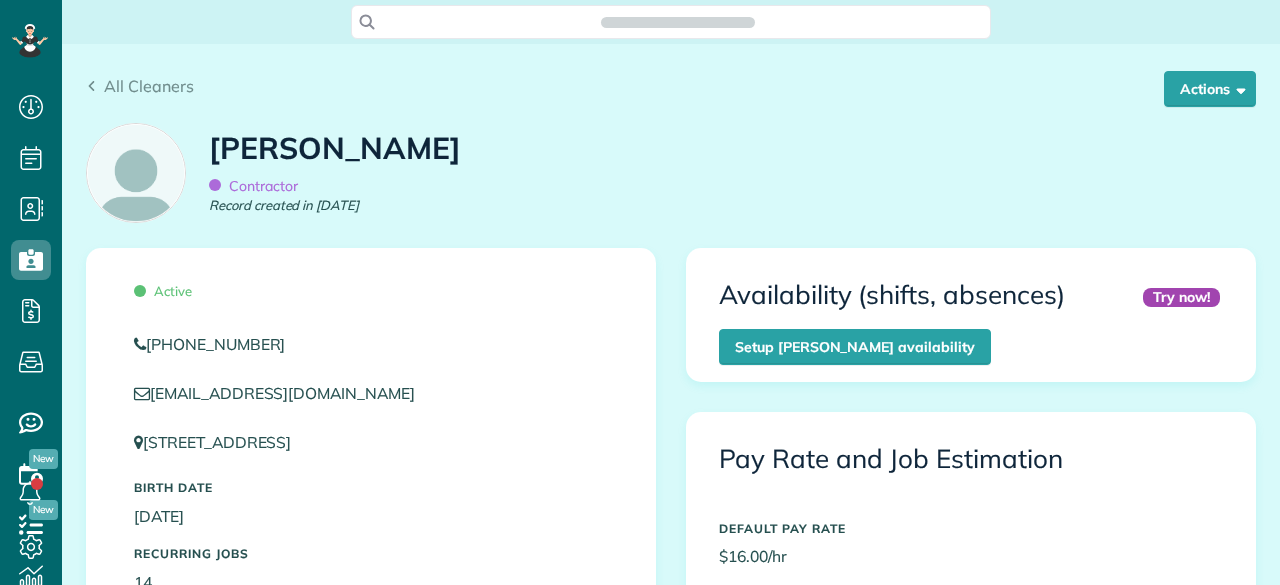 scroll, scrollTop: 0, scrollLeft: 0, axis: both 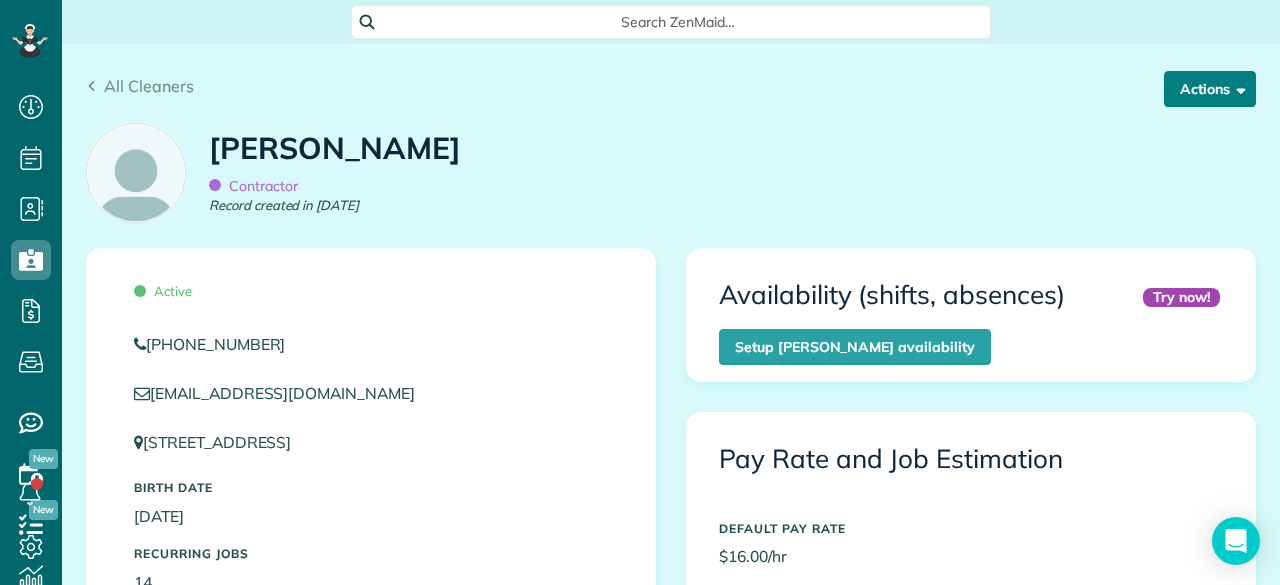 click on "Actions" at bounding box center [1210, 89] 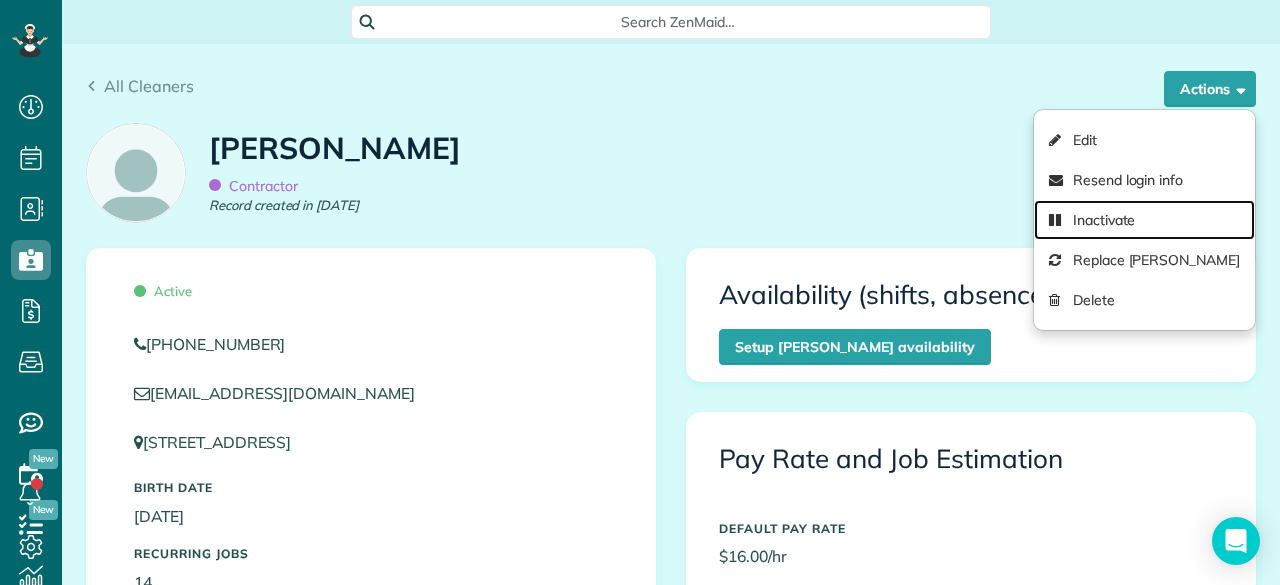 drag, startPoint x: 1098, startPoint y: 215, endPoint x: 732, endPoint y: 139, distance: 373.80743 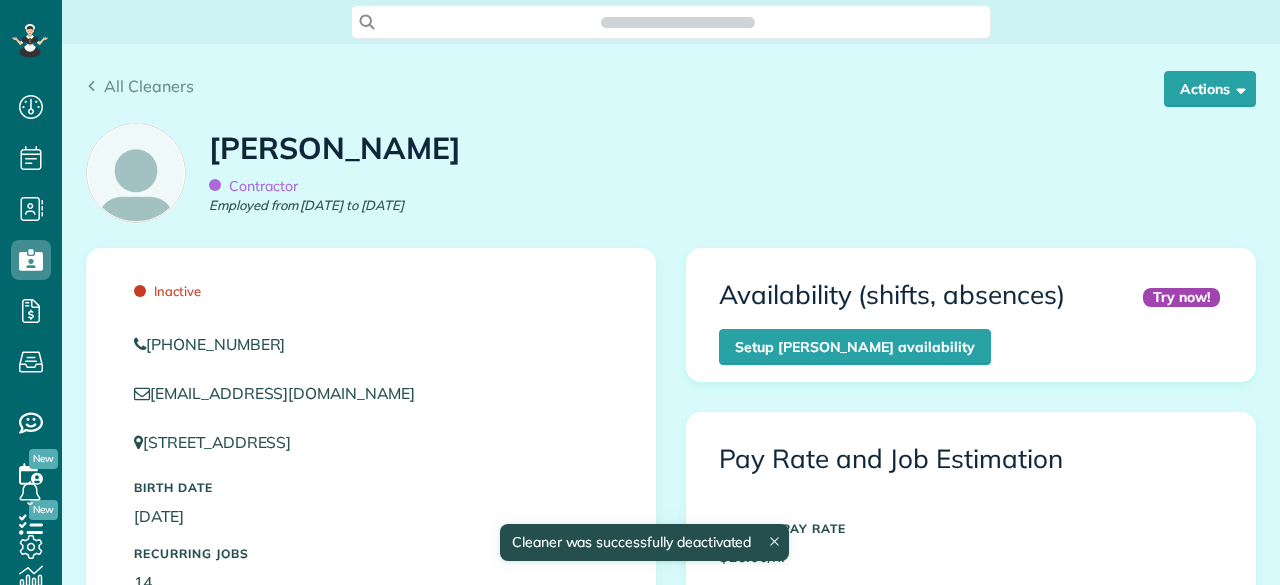 scroll, scrollTop: 0, scrollLeft: 0, axis: both 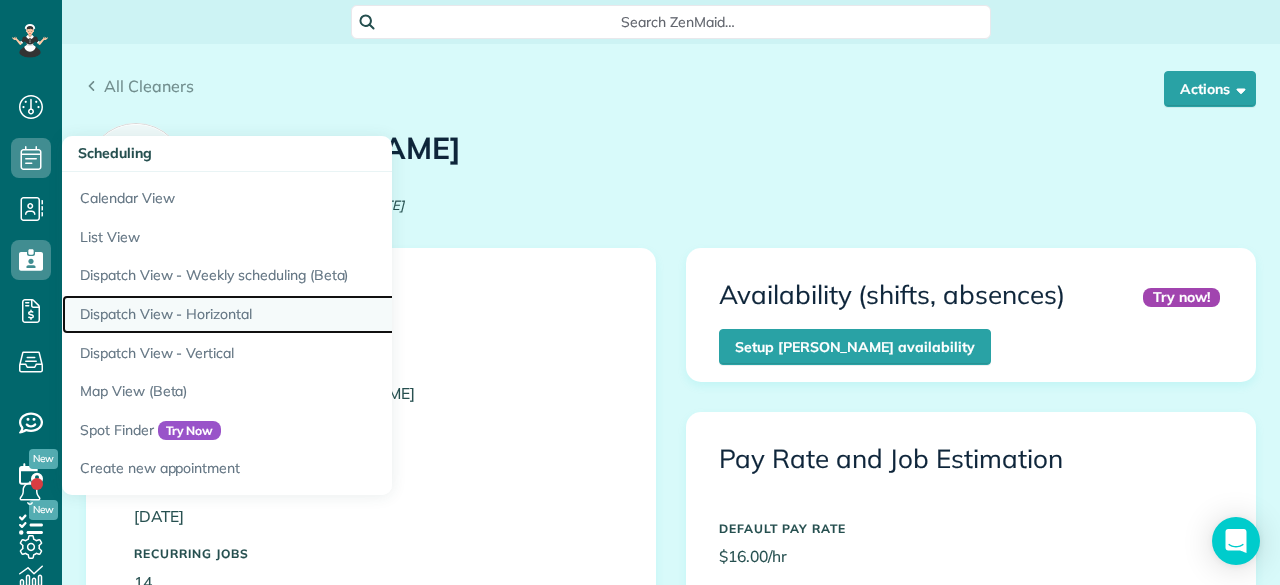 click on "Dispatch View - Horizontal" at bounding box center (312, 314) 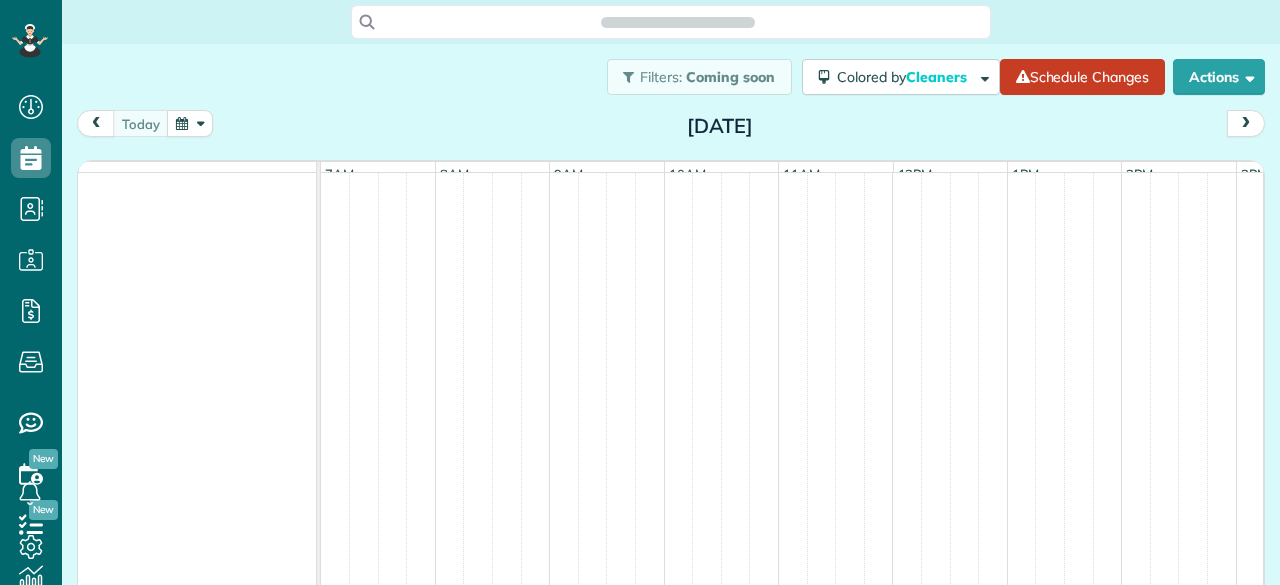 scroll, scrollTop: 0, scrollLeft: 0, axis: both 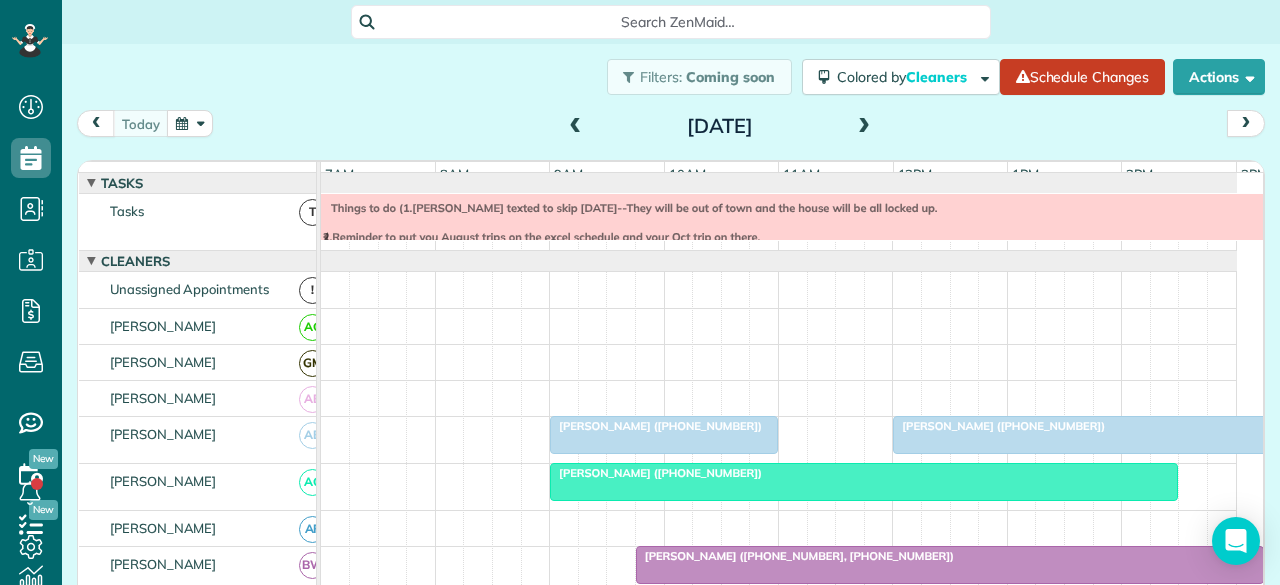 click at bounding box center [864, 127] 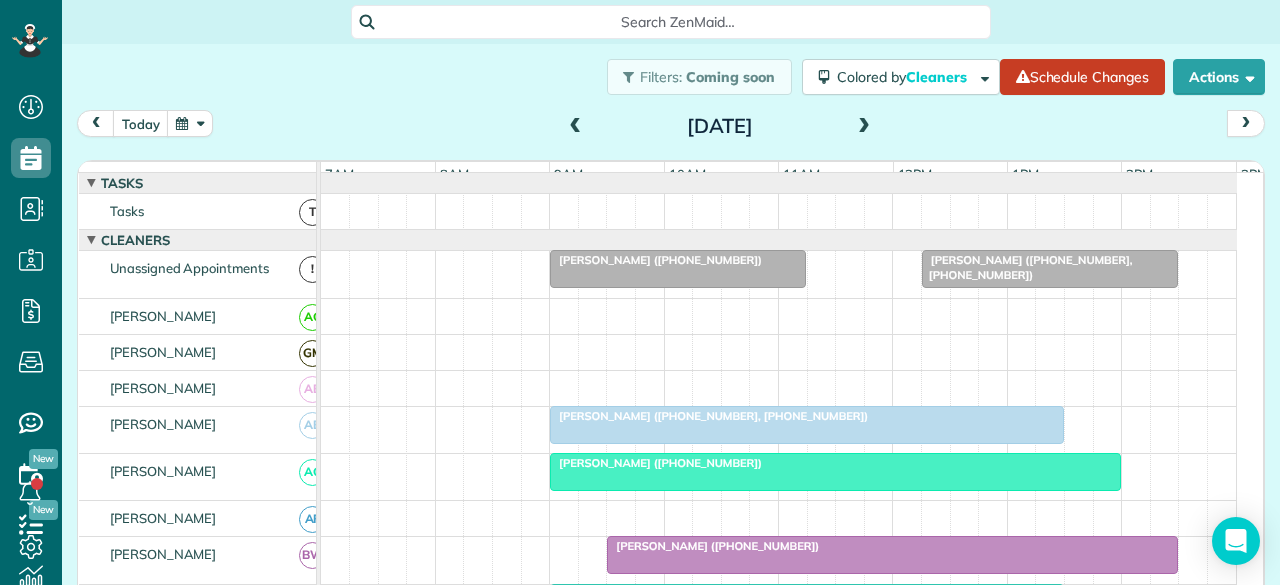 click at bounding box center [864, 127] 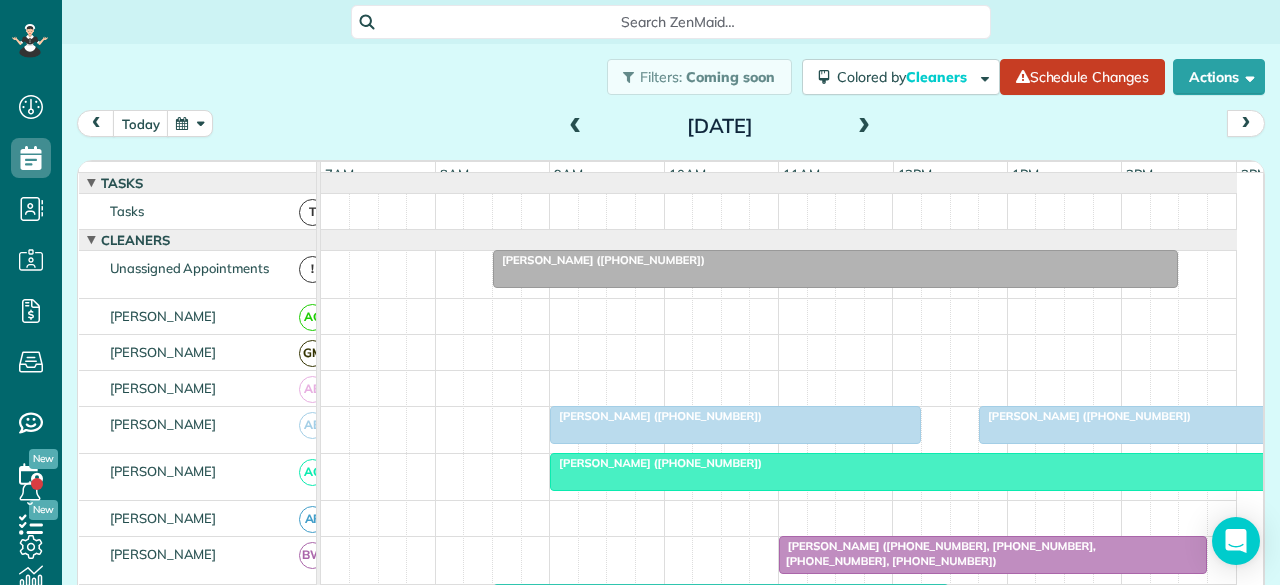 scroll, scrollTop: 77, scrollLeft: 0, axis: vertical 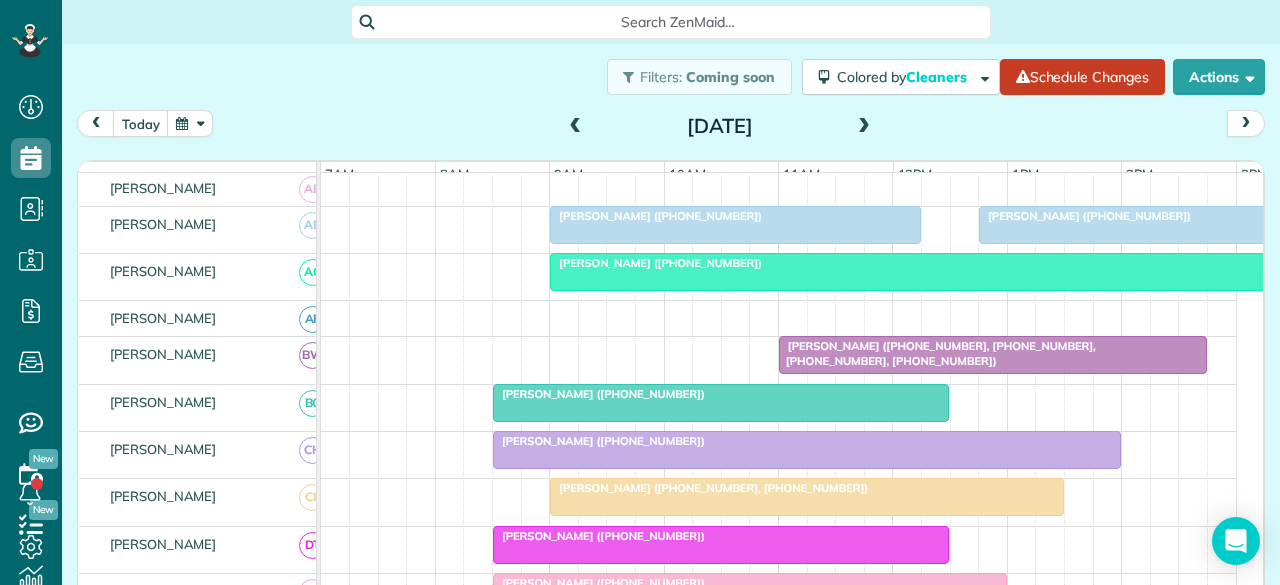 click on "[PERSON_NAME] ([PHONE_NUMBER])" at bounding box center [599, 441] 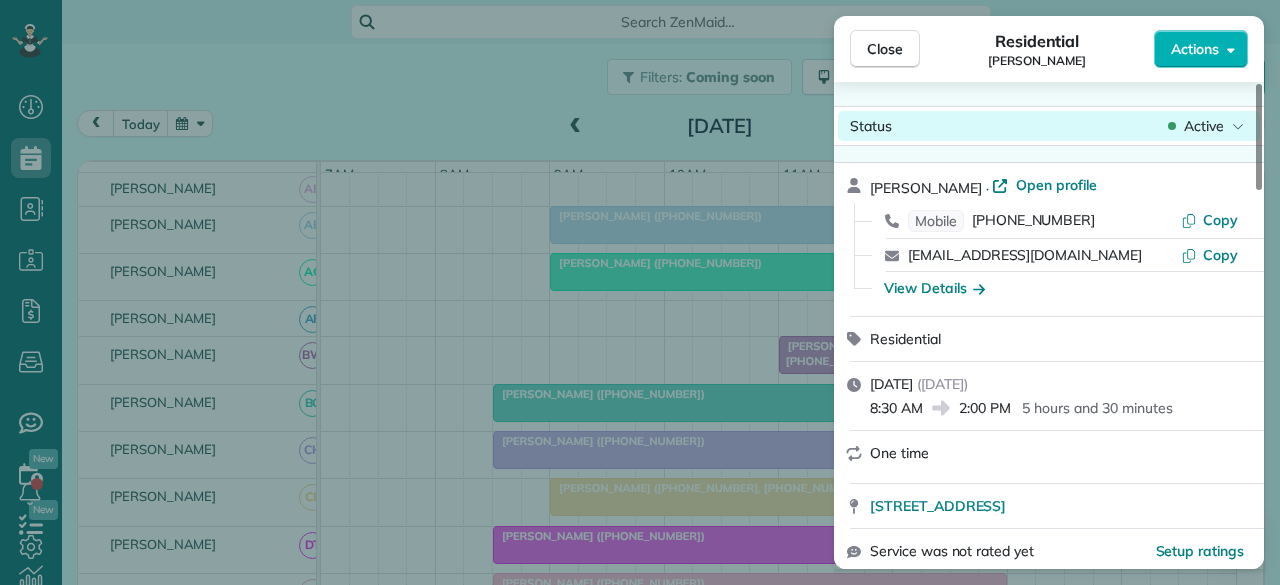 click on "Active" at bounding box center [1204, 126] 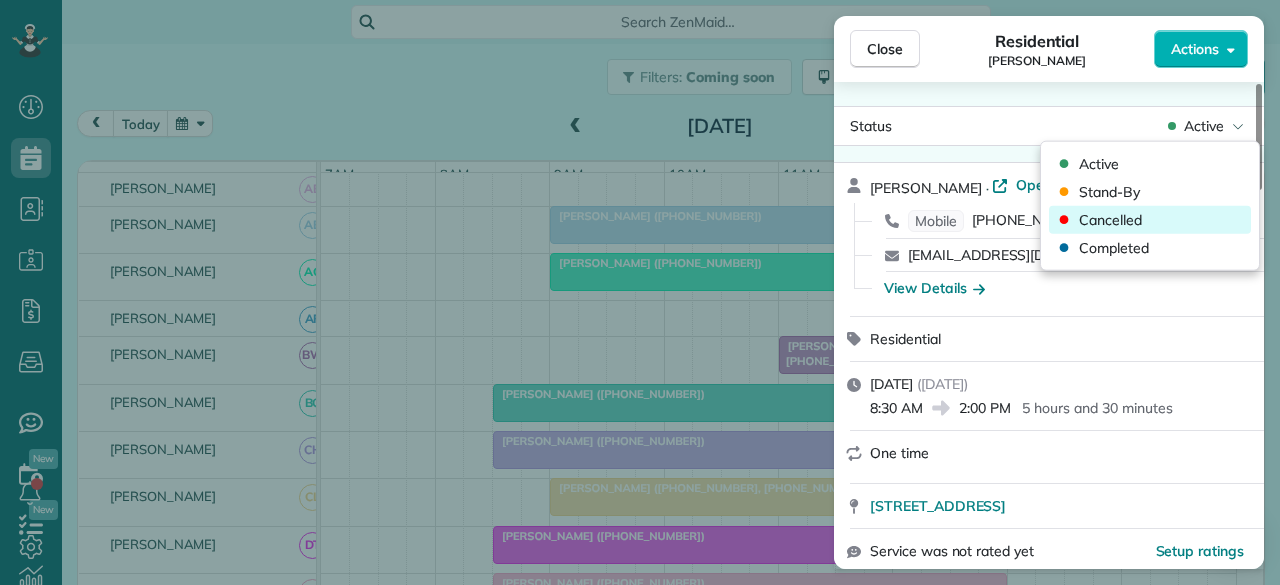 click on "Cancelled" at bounding box center [1150, 220] 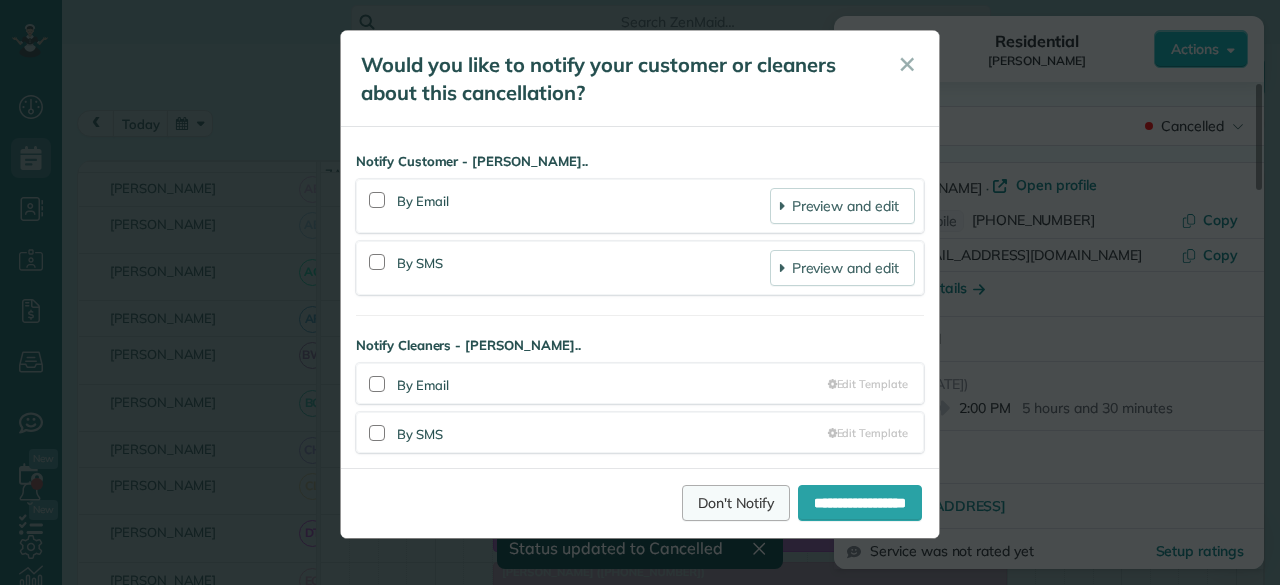 click on "Don't Notify" at bounding box center [736, 503] 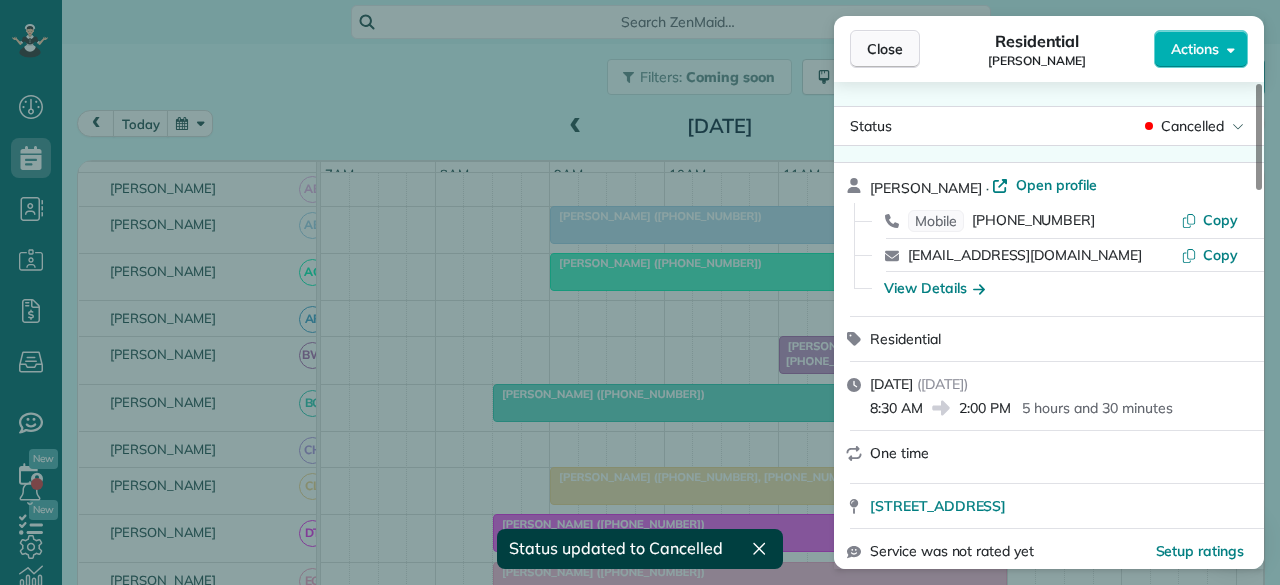 click on "Close" at bounding box center (885, 49) 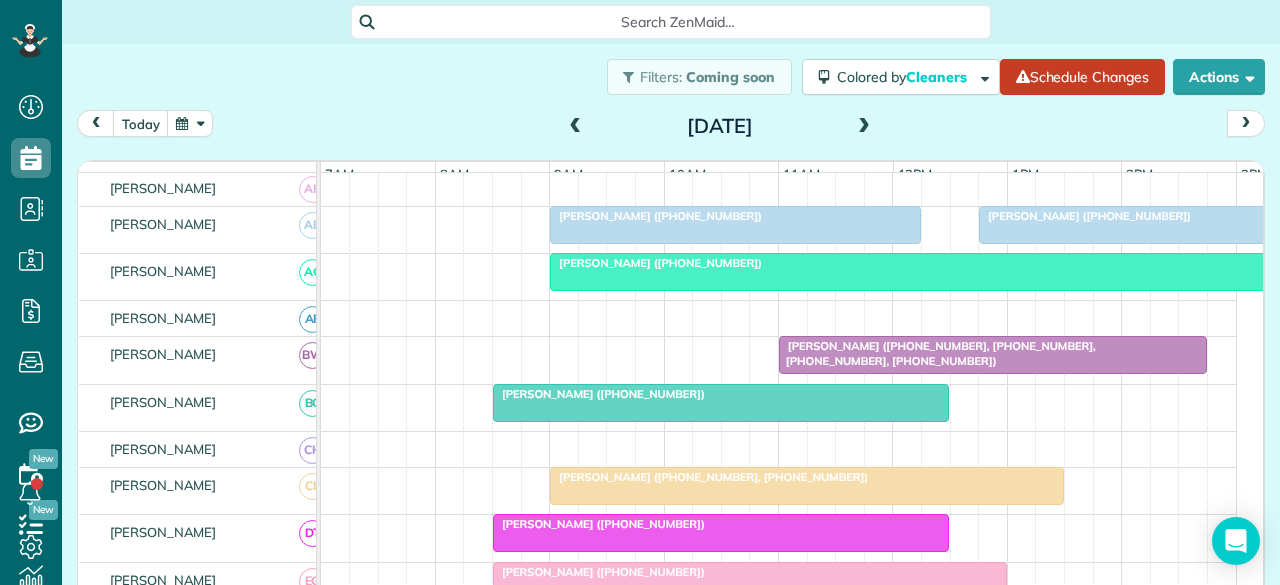 scroll, scrollTop: 91, scrollLeft: 0, axis: vertical 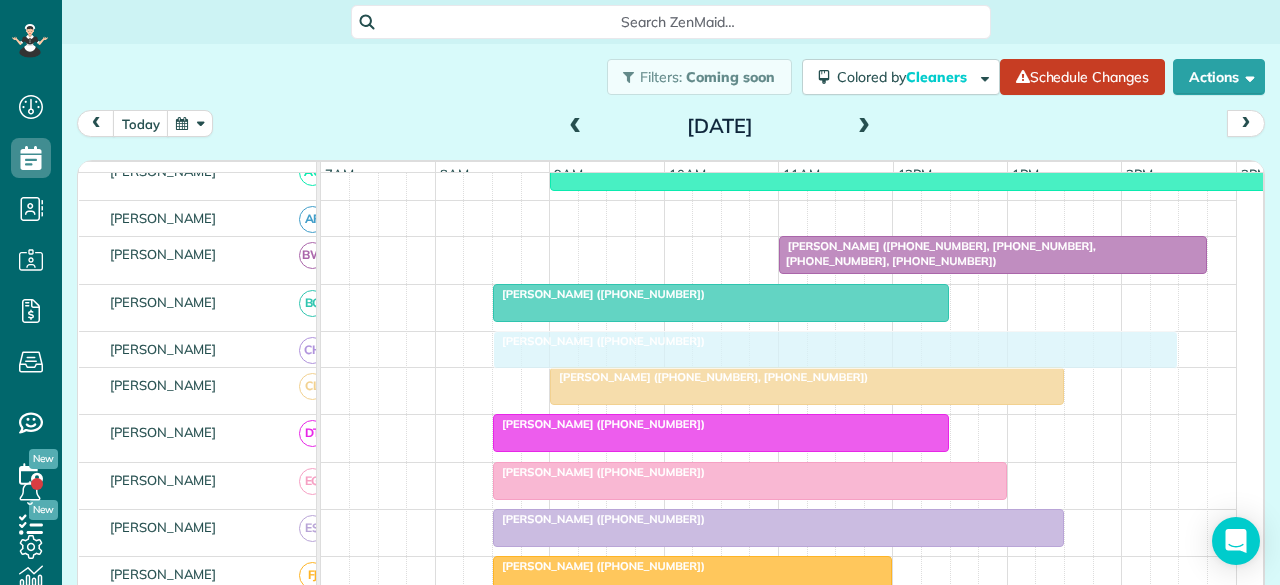 drag, startPoint x: 579, startPoint y: 278, endPoint x: 568, endPoint y: 373, distance: 95.63472 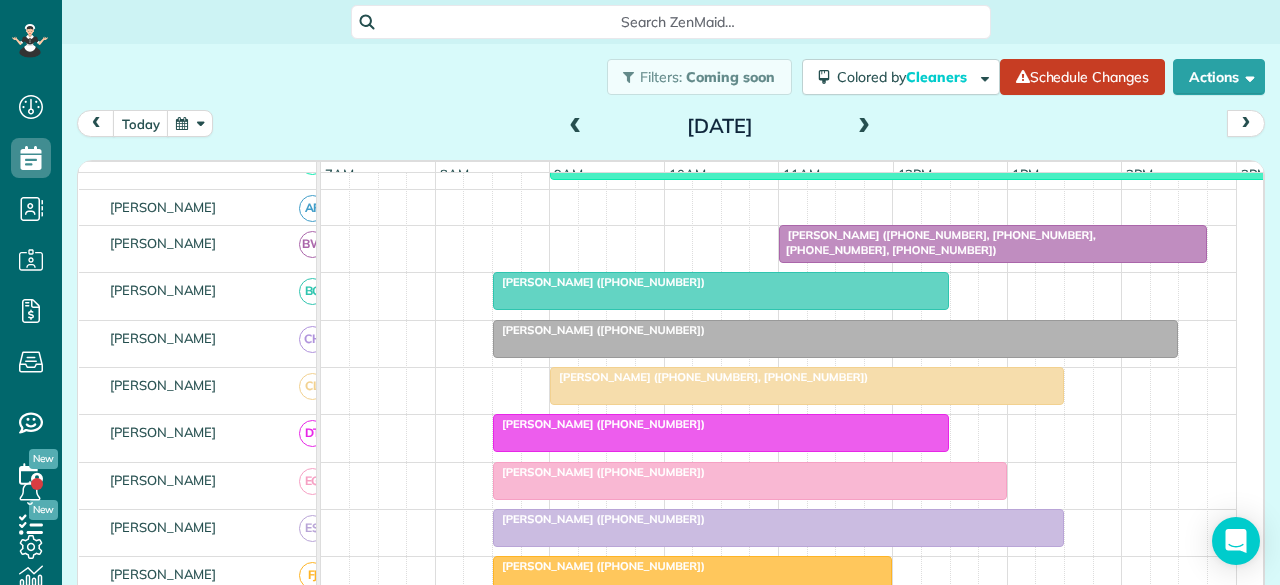 scroll 